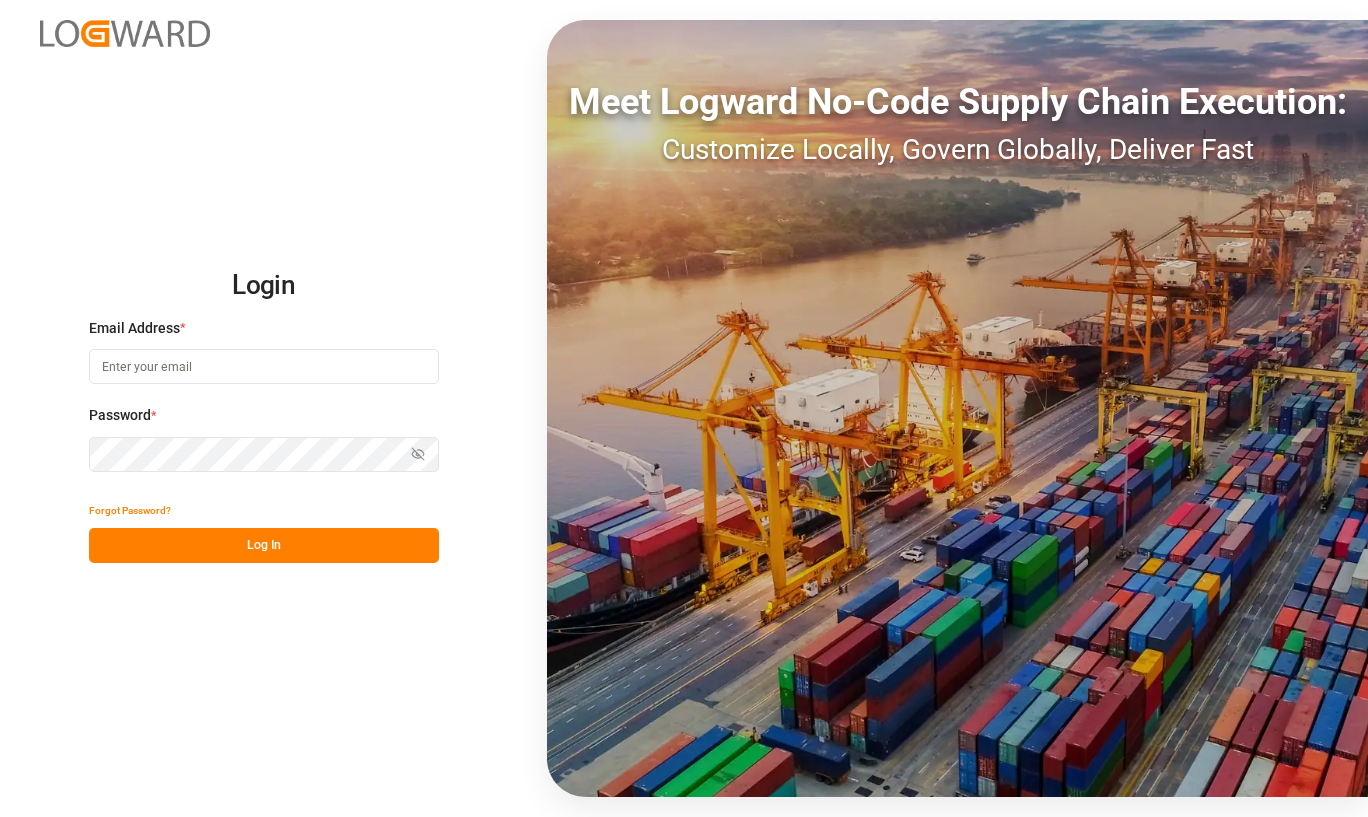 scroll, scrollTop: 0, scrollLeft: 0, axis: both 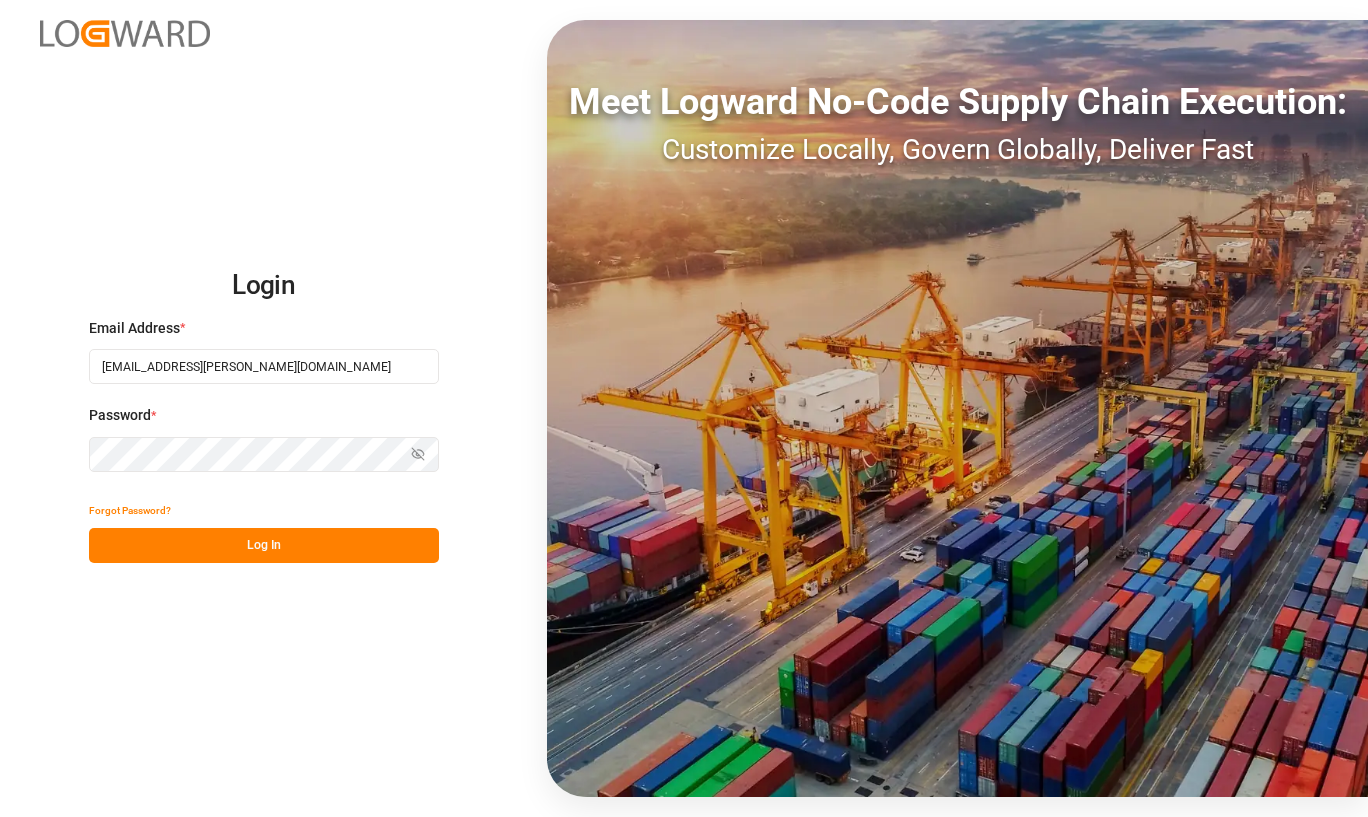 click on "[EMAIL_ADDRESS][PERSON_NAME][DOMAIN_NAME]" at bounding box center (264, 366) 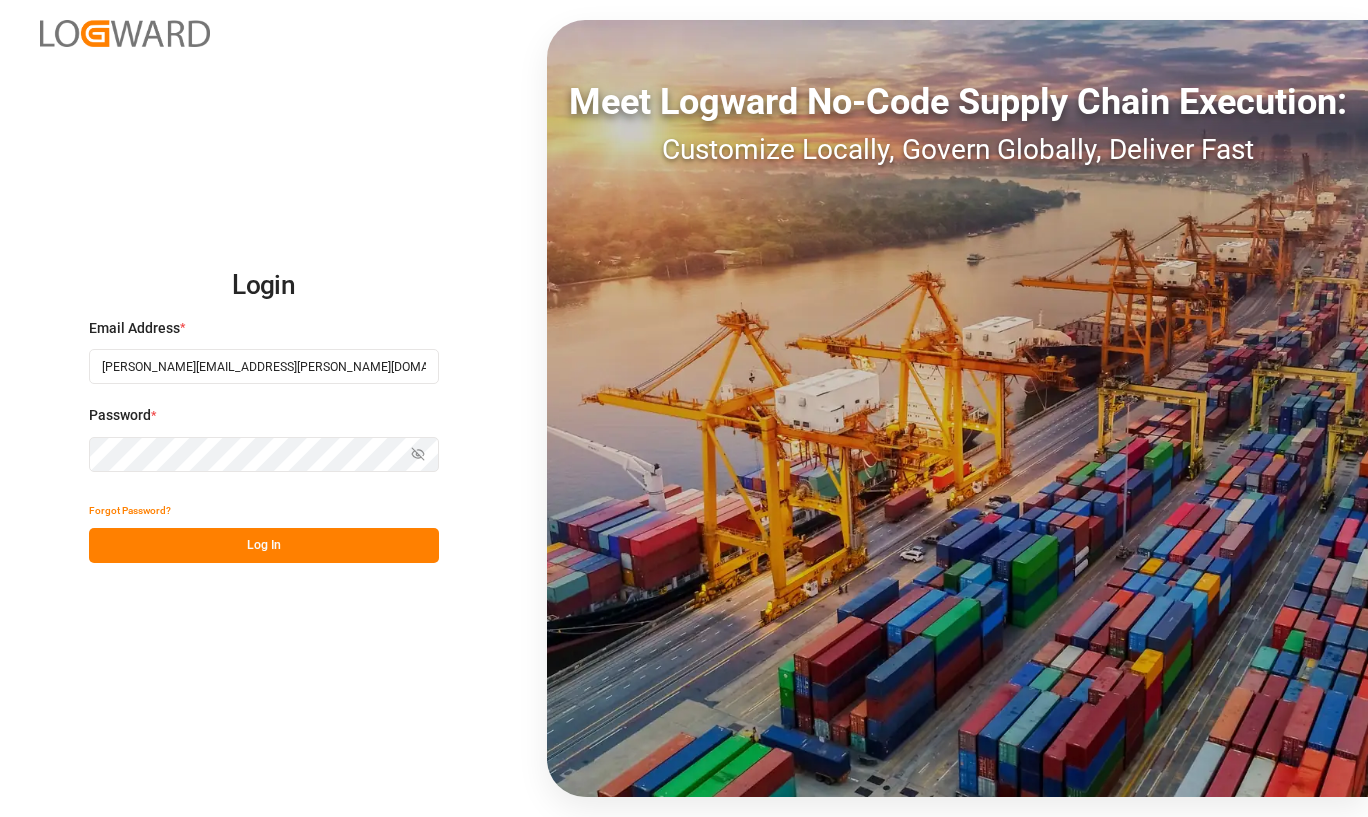 click on "[PERSON_NAME][EMAIL_ADDRESS][PERSON_NAME][DOMAIN_NAME]" at bounding box center (264, 366) 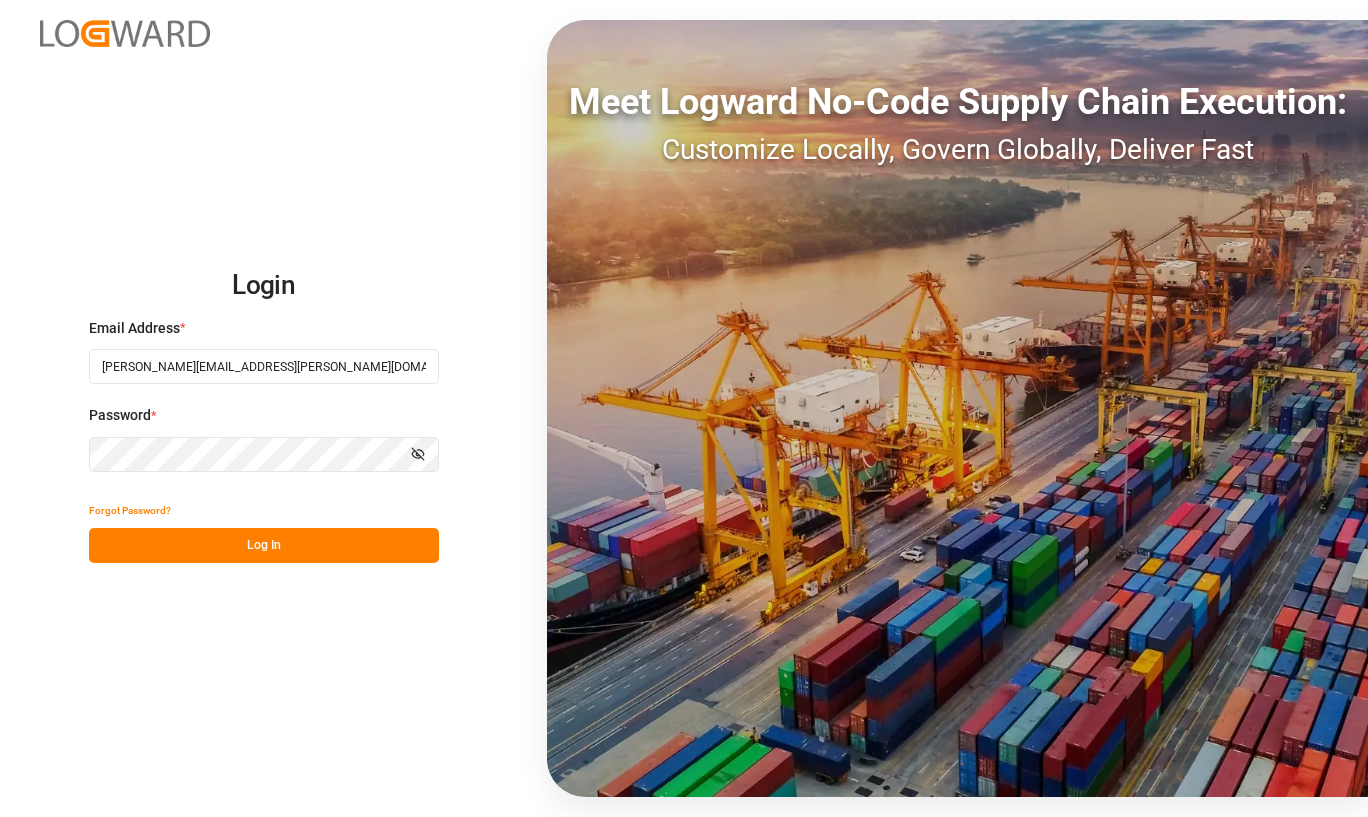 click on "Log In" at bounding box center (264, 545) 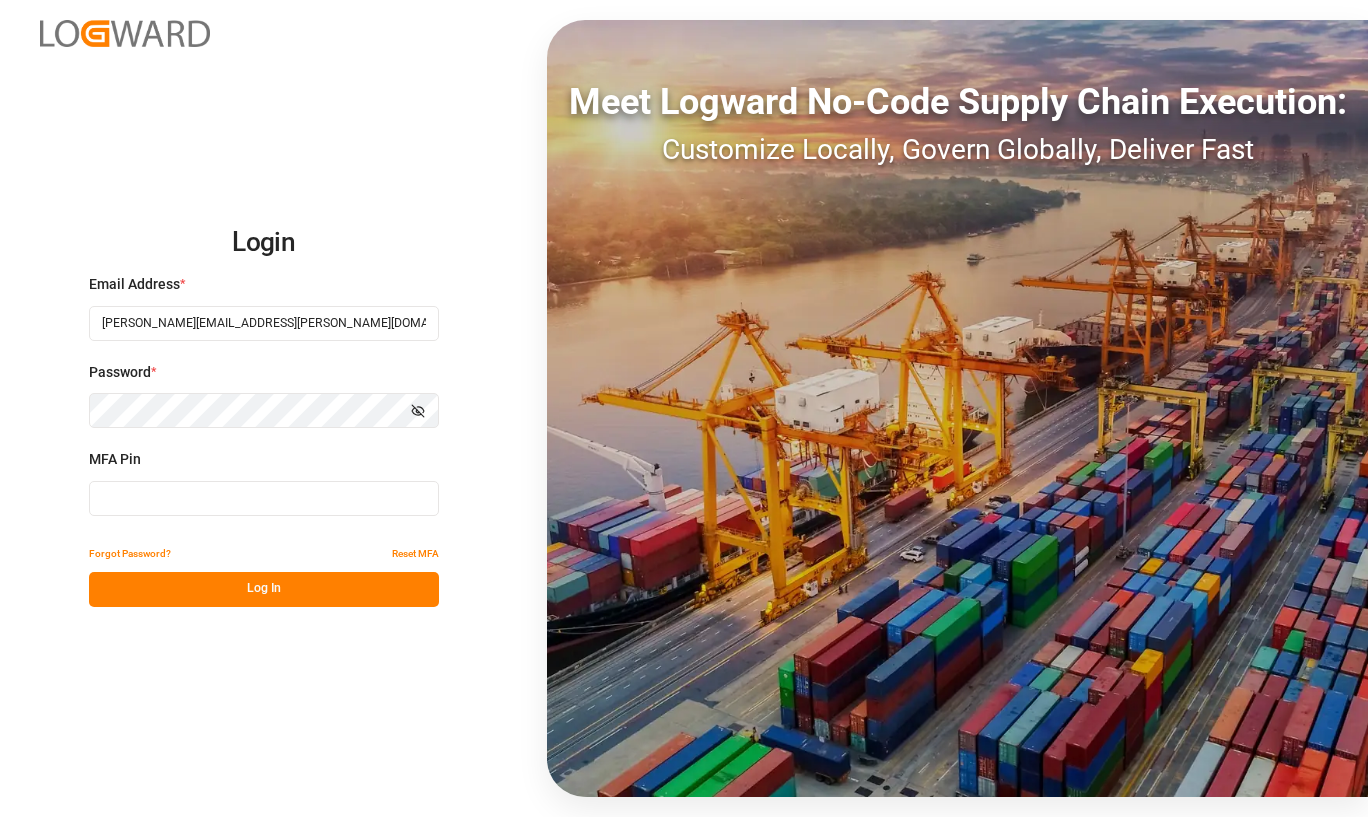 click at bounding box center [264, 498] 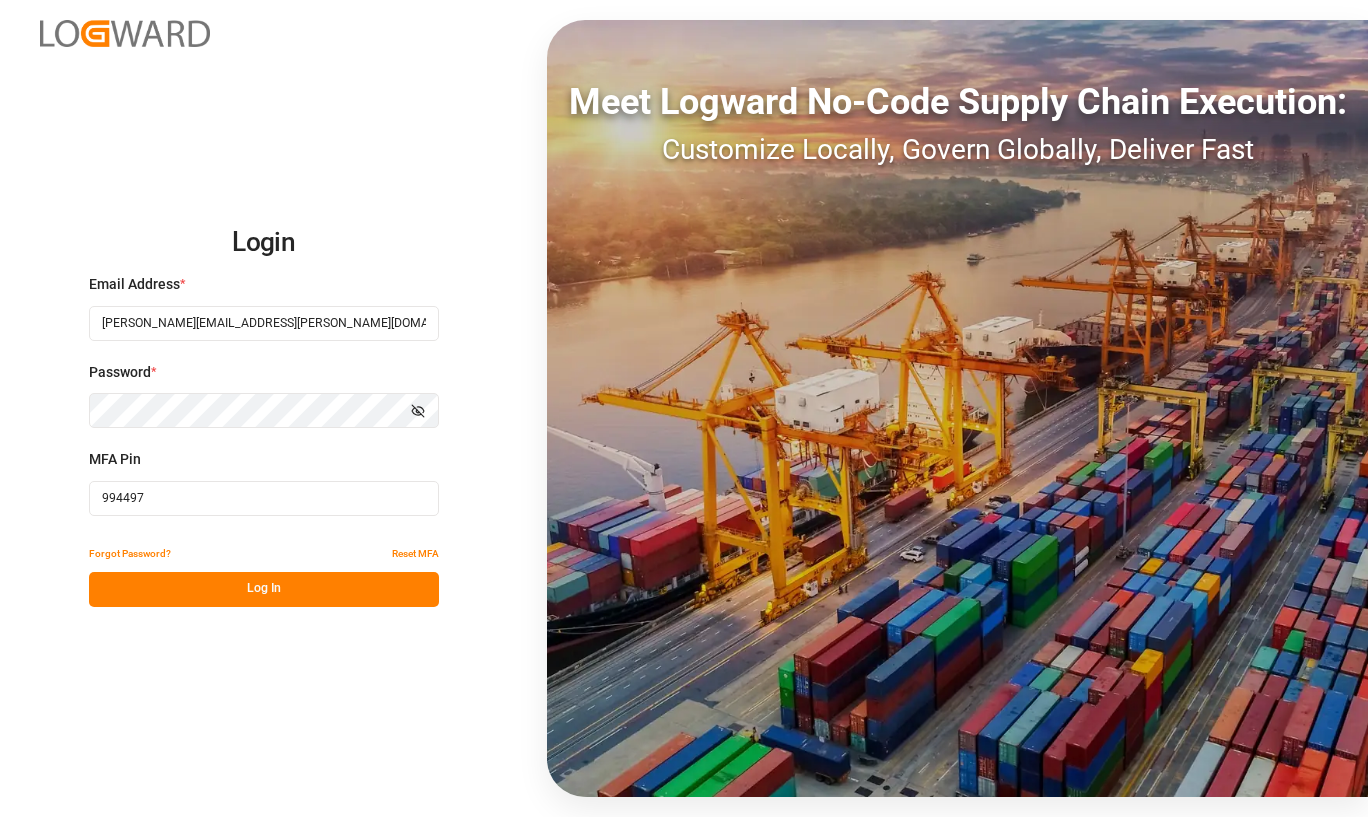 type on "994497" 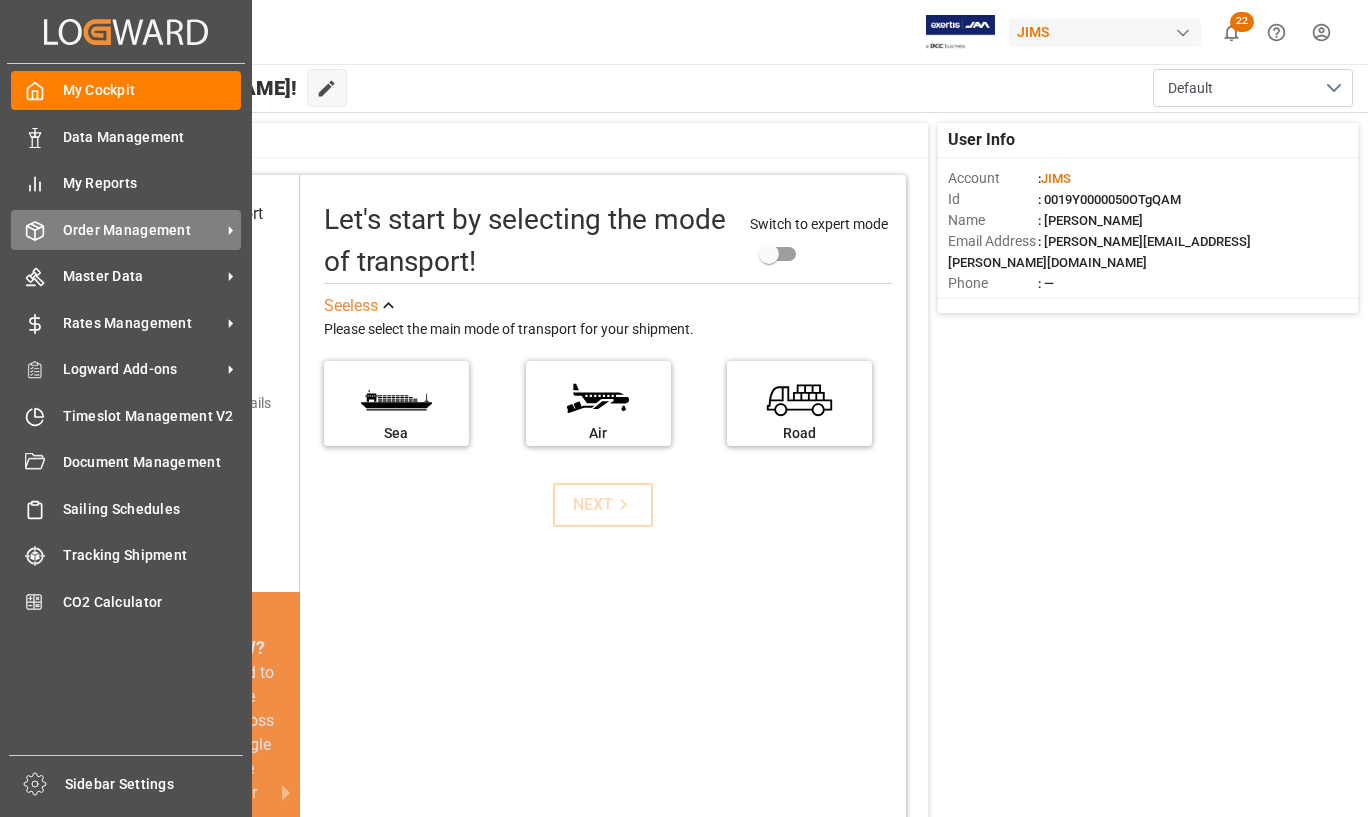 click on "Order Management" at bounding box center [142, 230] 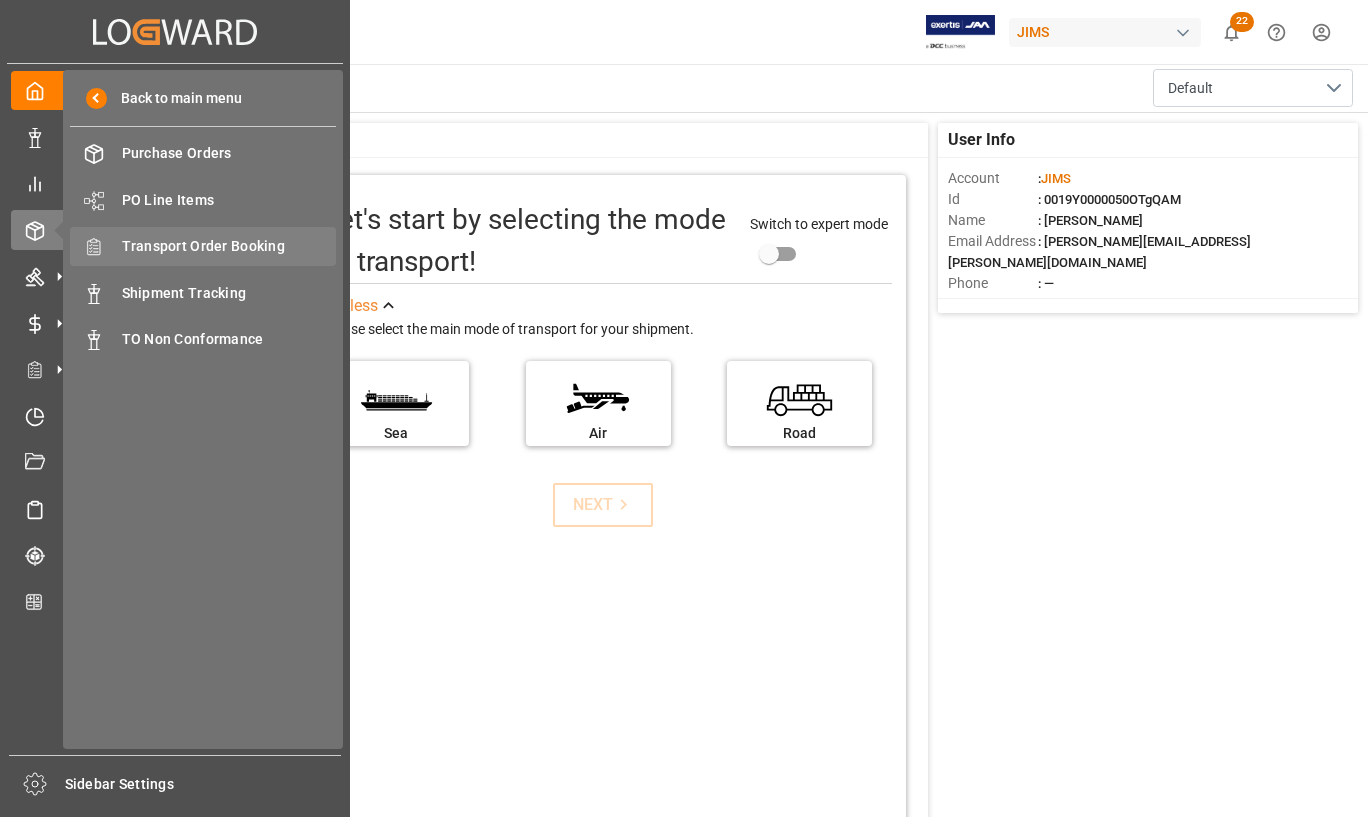 click on "Transport Order Booking" at bounding box center [229, 246] 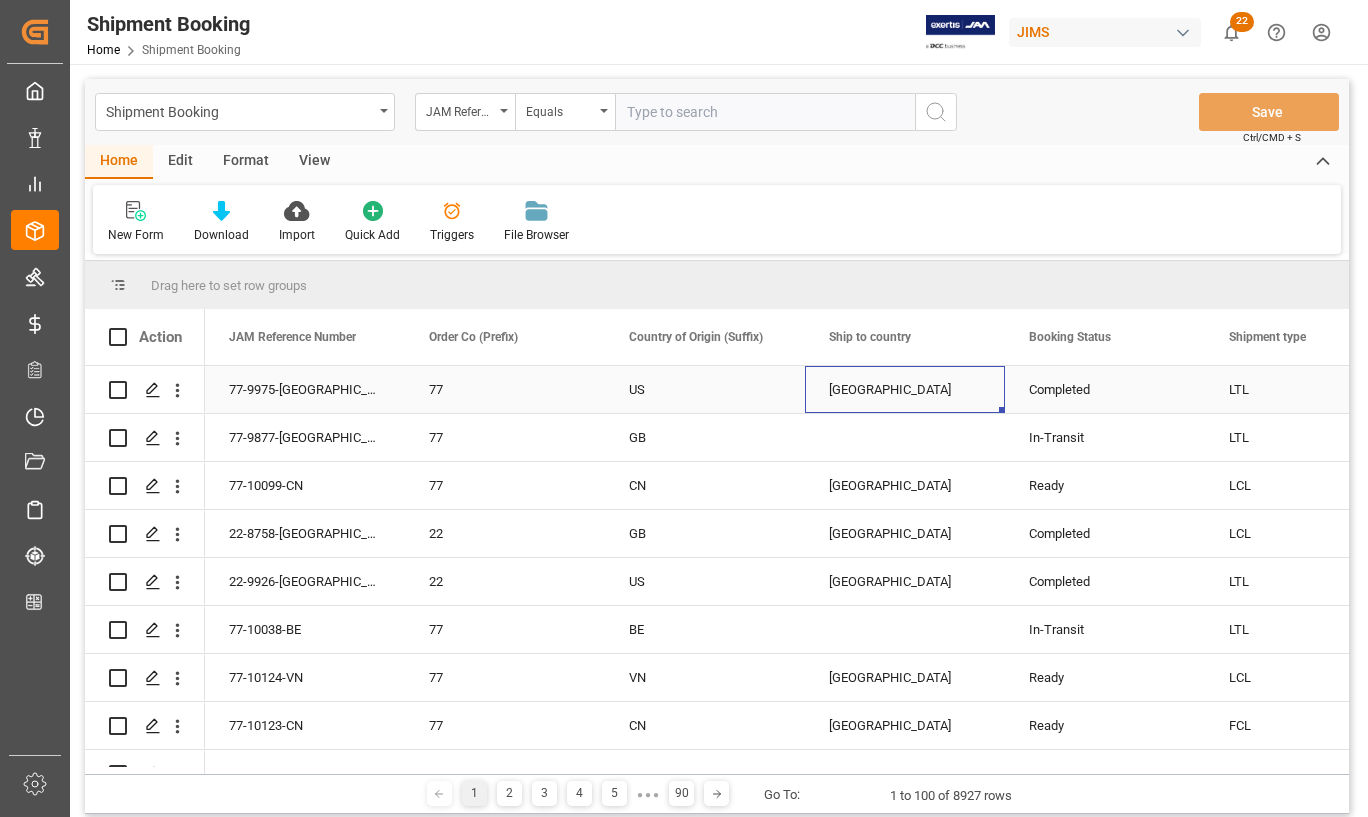 click on "[GEOGRAPHIC_DATA]" at bounding box center [905, 390] 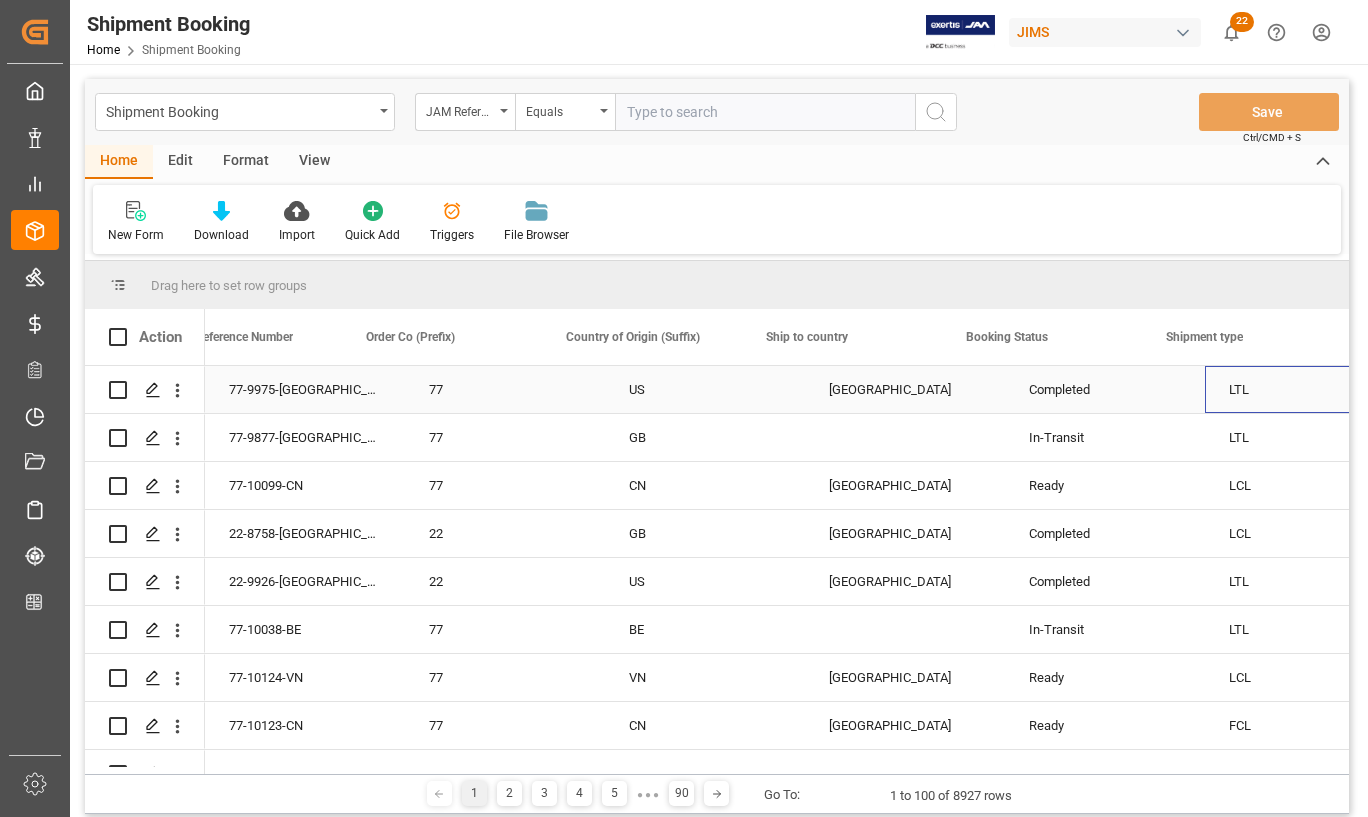 scroll, scrollTop: 0, scrollLeft: 63, axis: horizontal 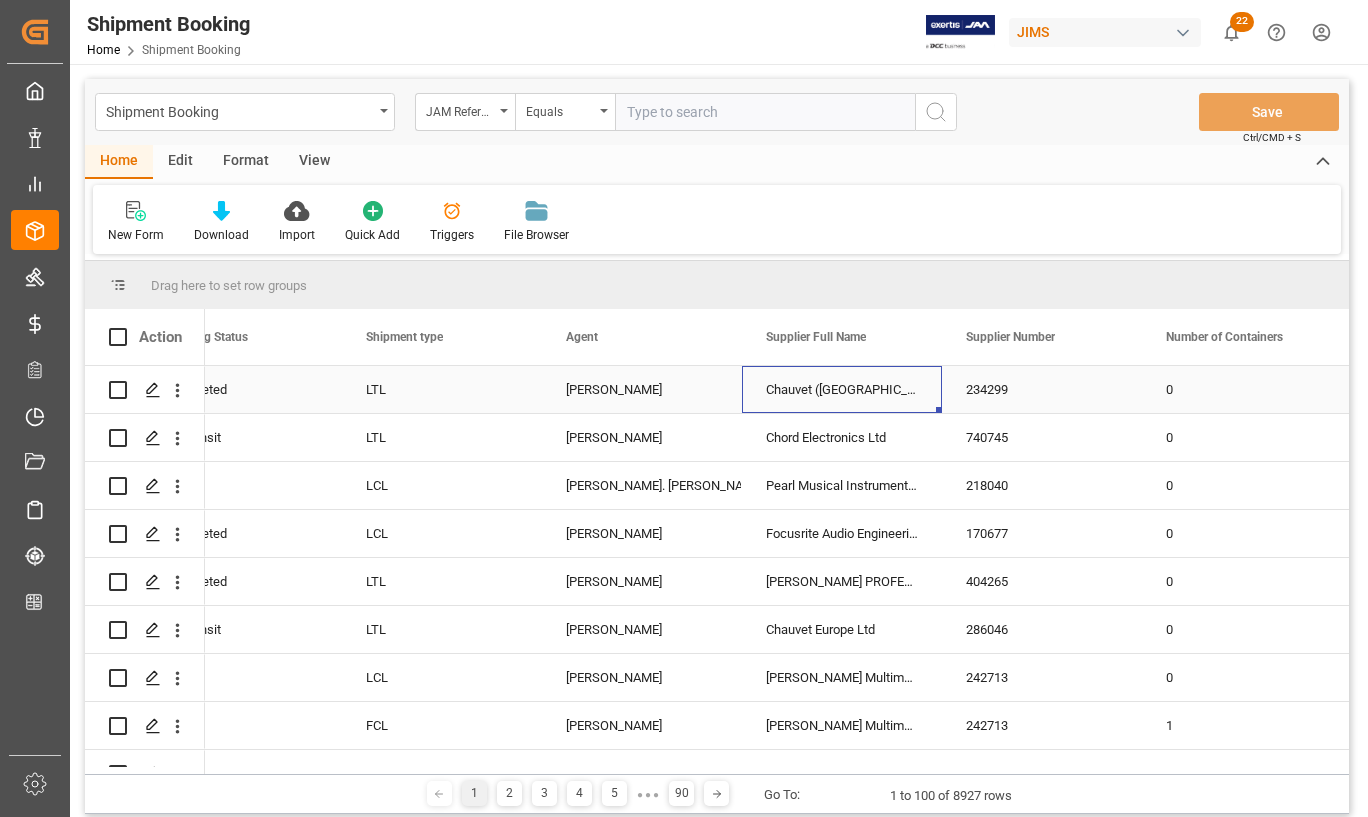 click on "Chauvet ([GEOGRAPHIC_DATA])     Vendor" at bounding box center [842, 389] 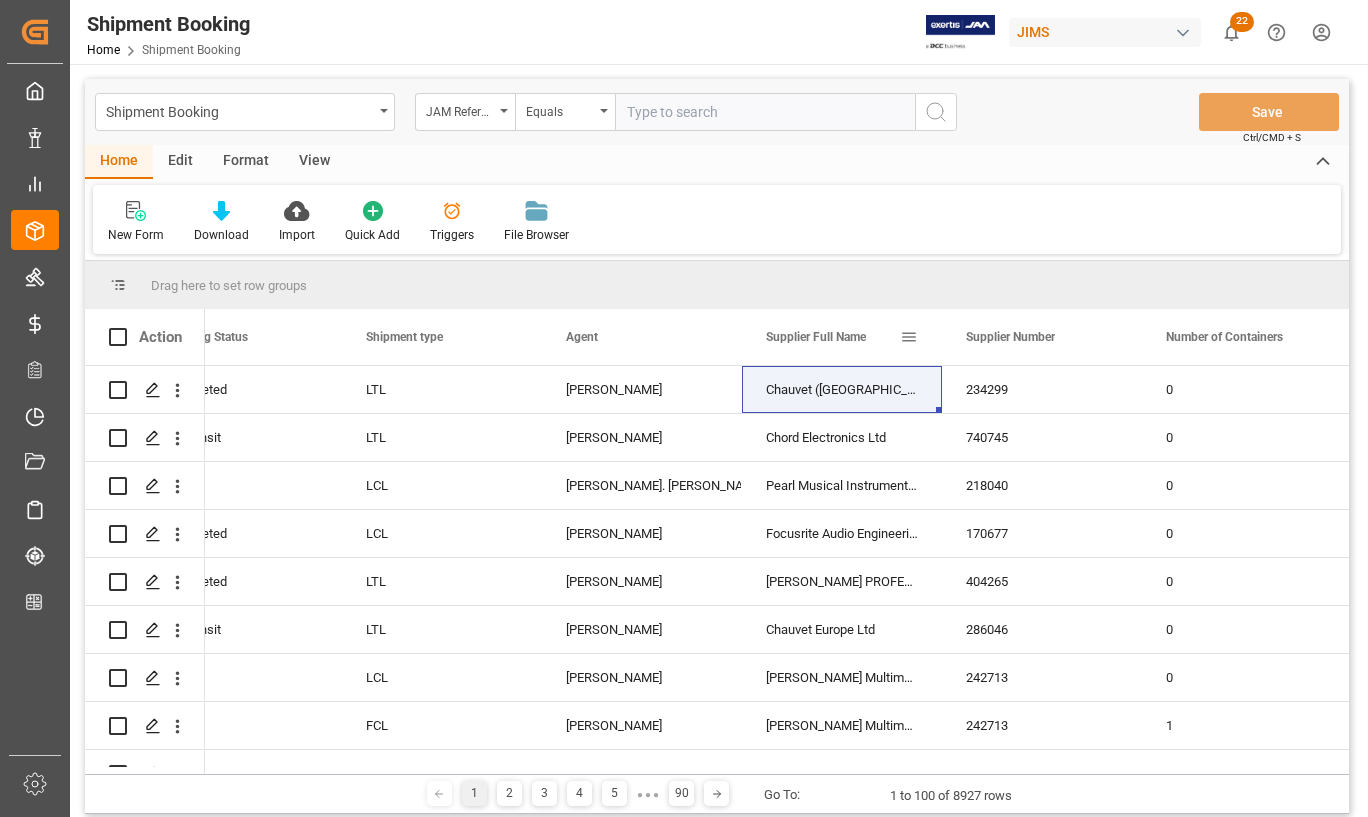 click at bounding box center [909, 337] 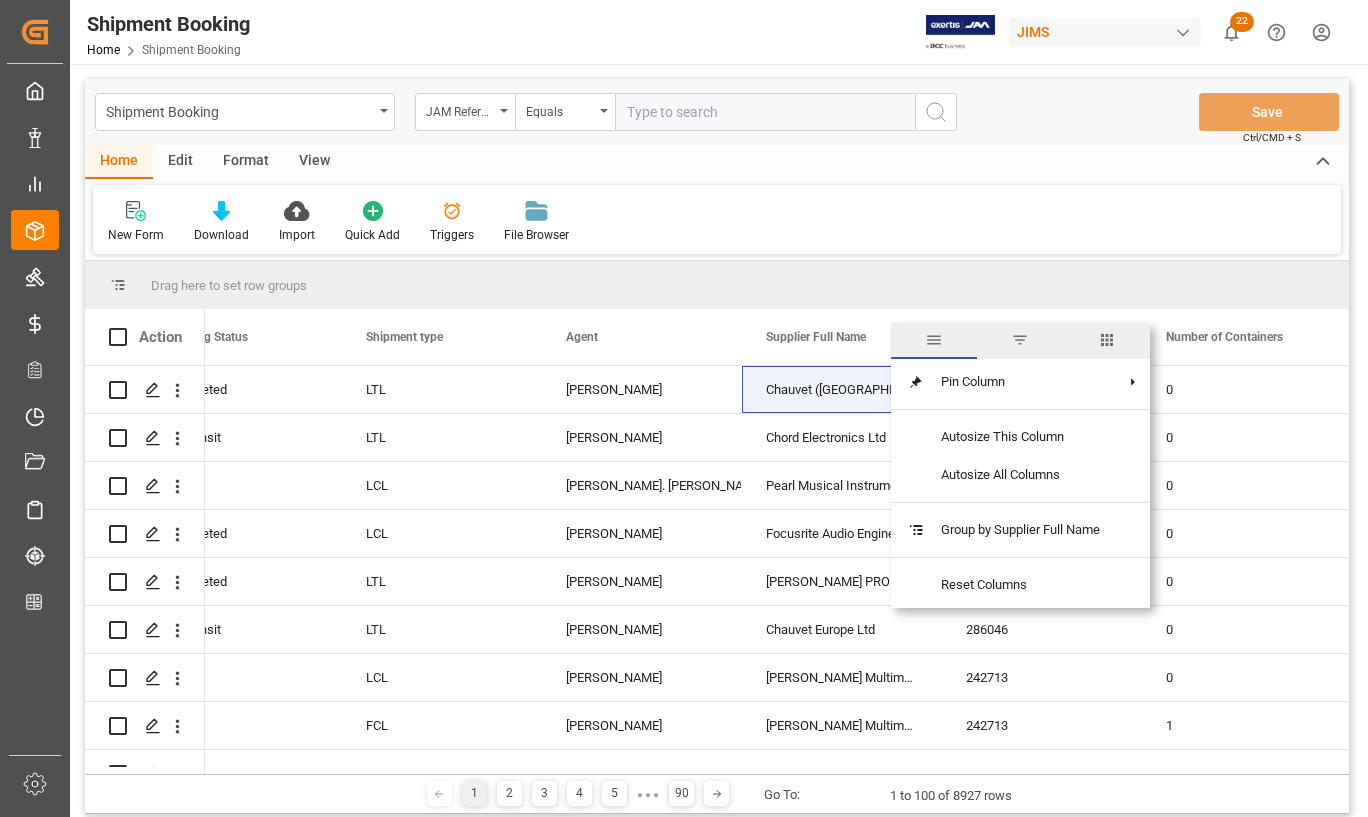 click at bounding box center (1020, 340) 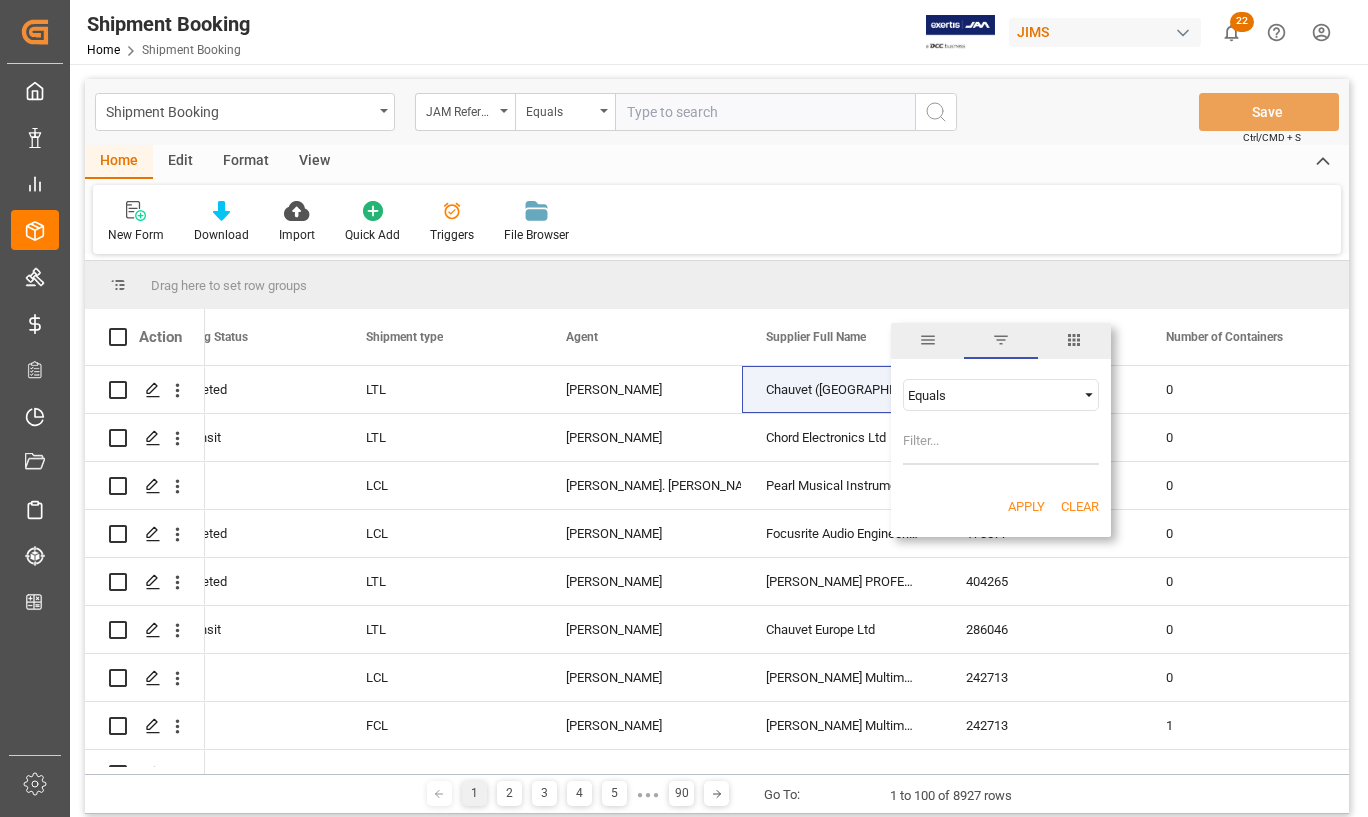 click on "Equals" at bounding box center [992, 395] 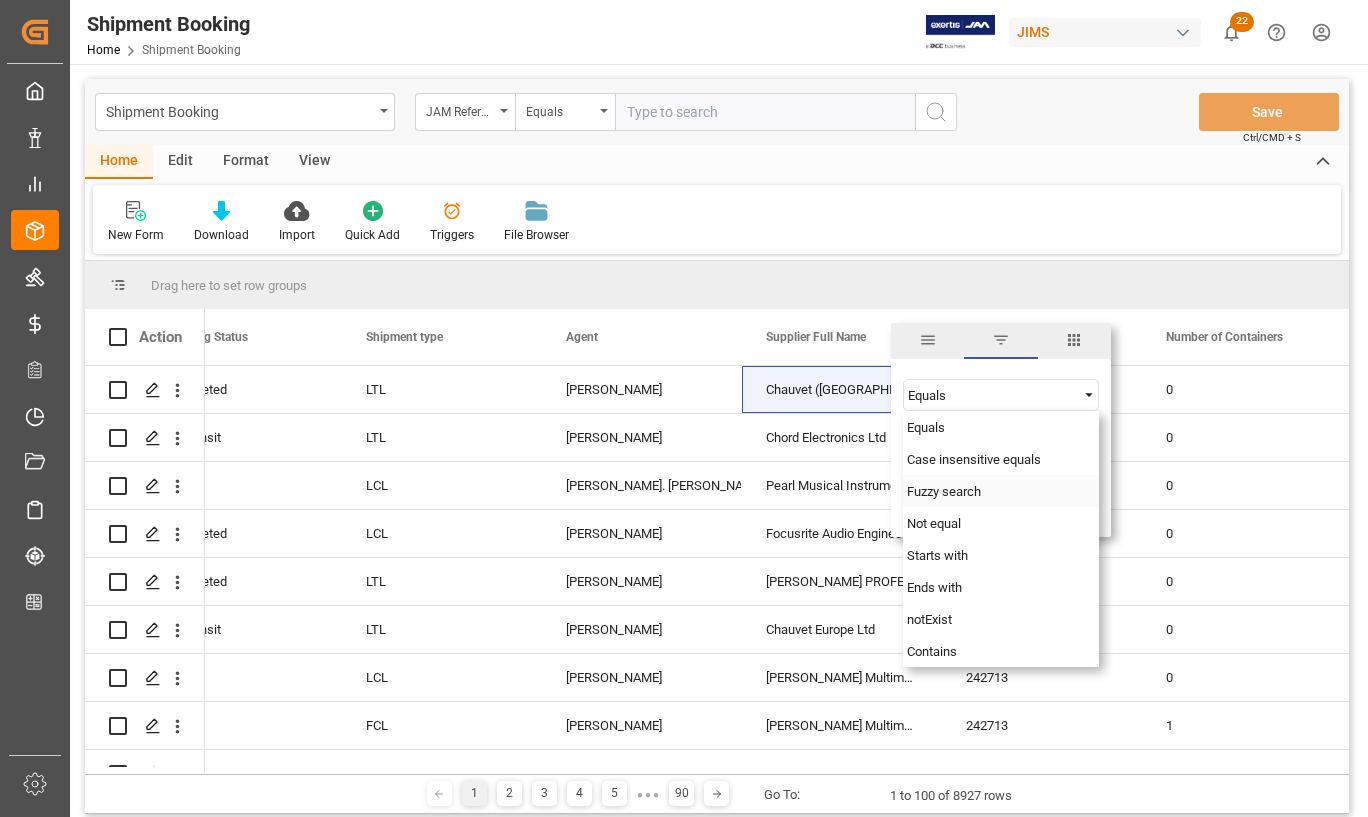 click on "Fuzzy search" at bounding box center [944, 491] 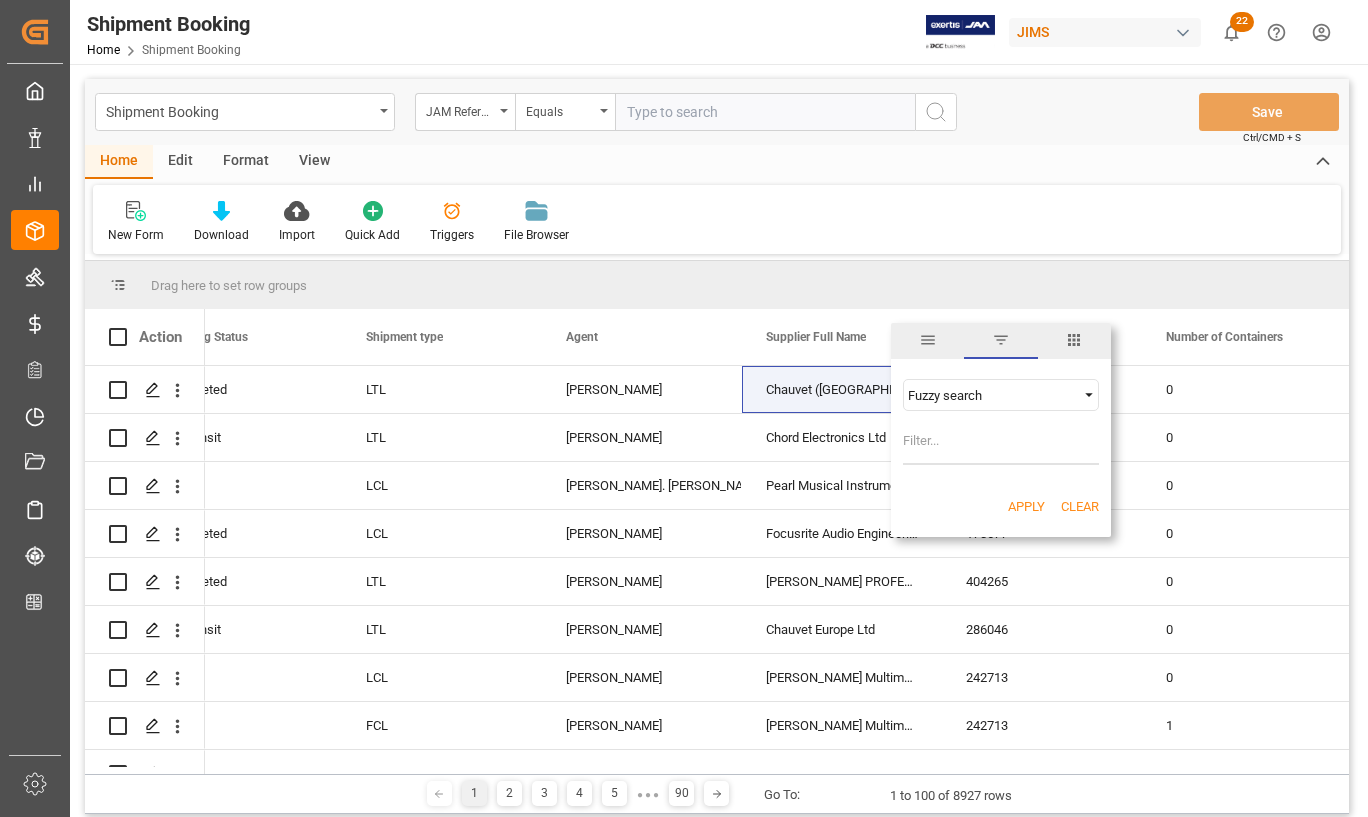 click at bounding box center (1001, 445) 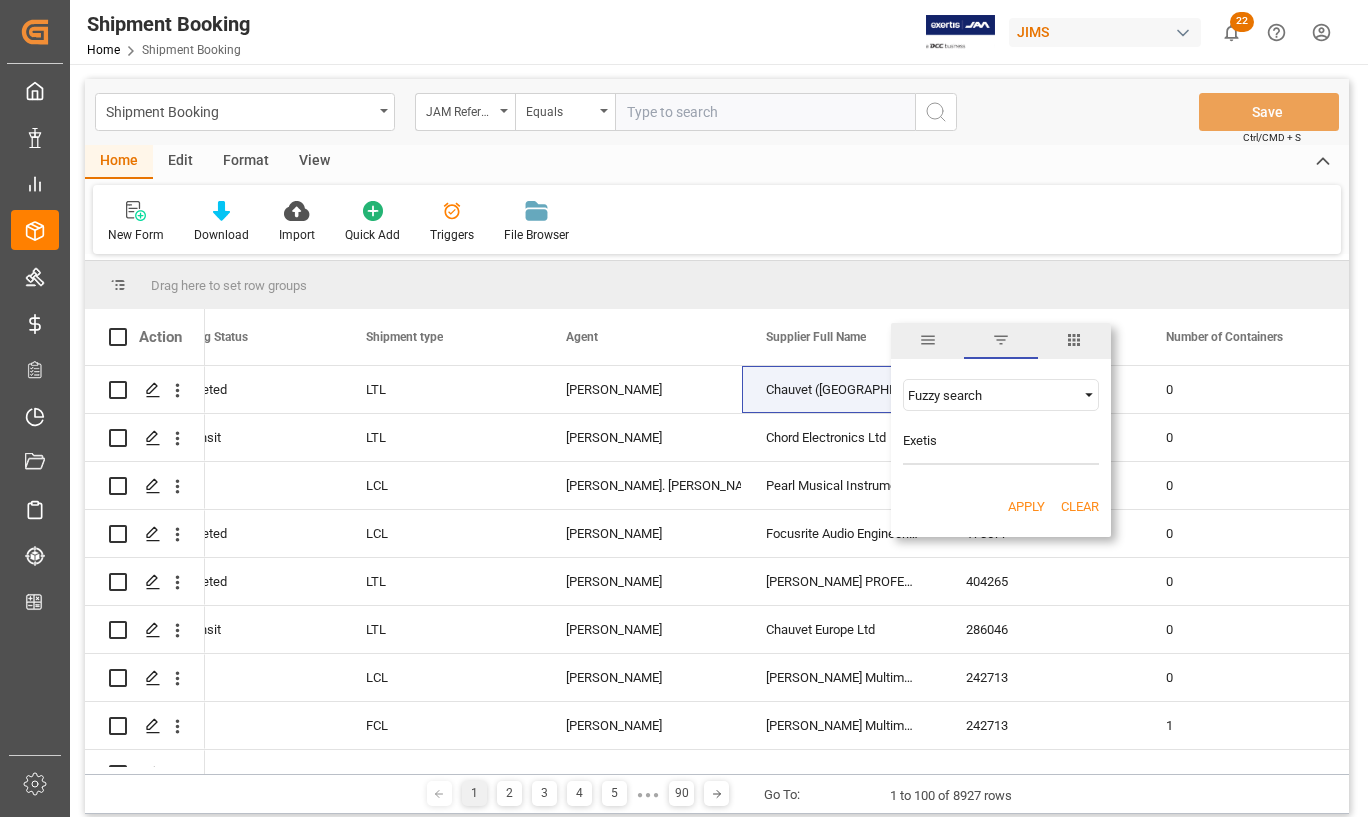 type on "Exetis" 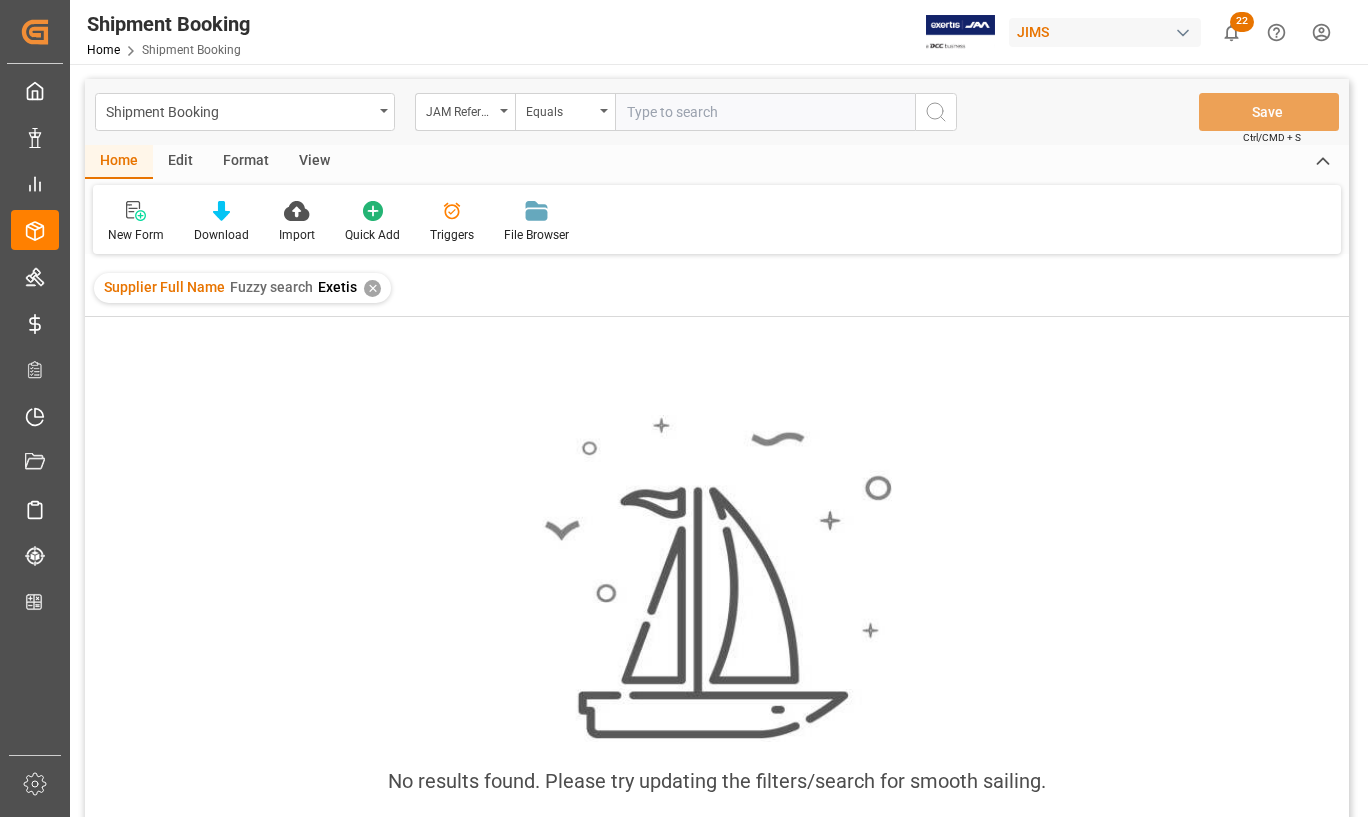 click on "✕" at bounding box center (372, 288) 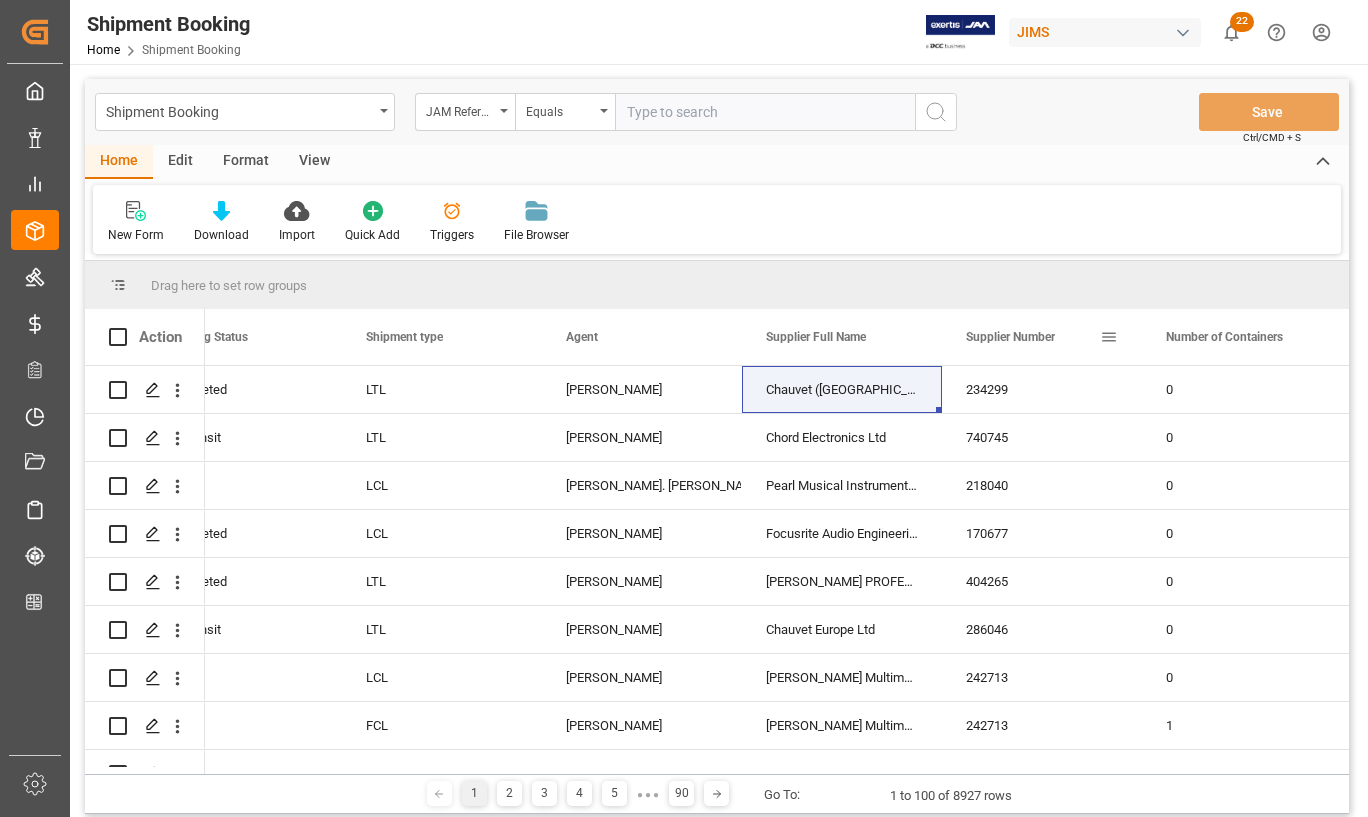 click at bounding box center [1109, 337] 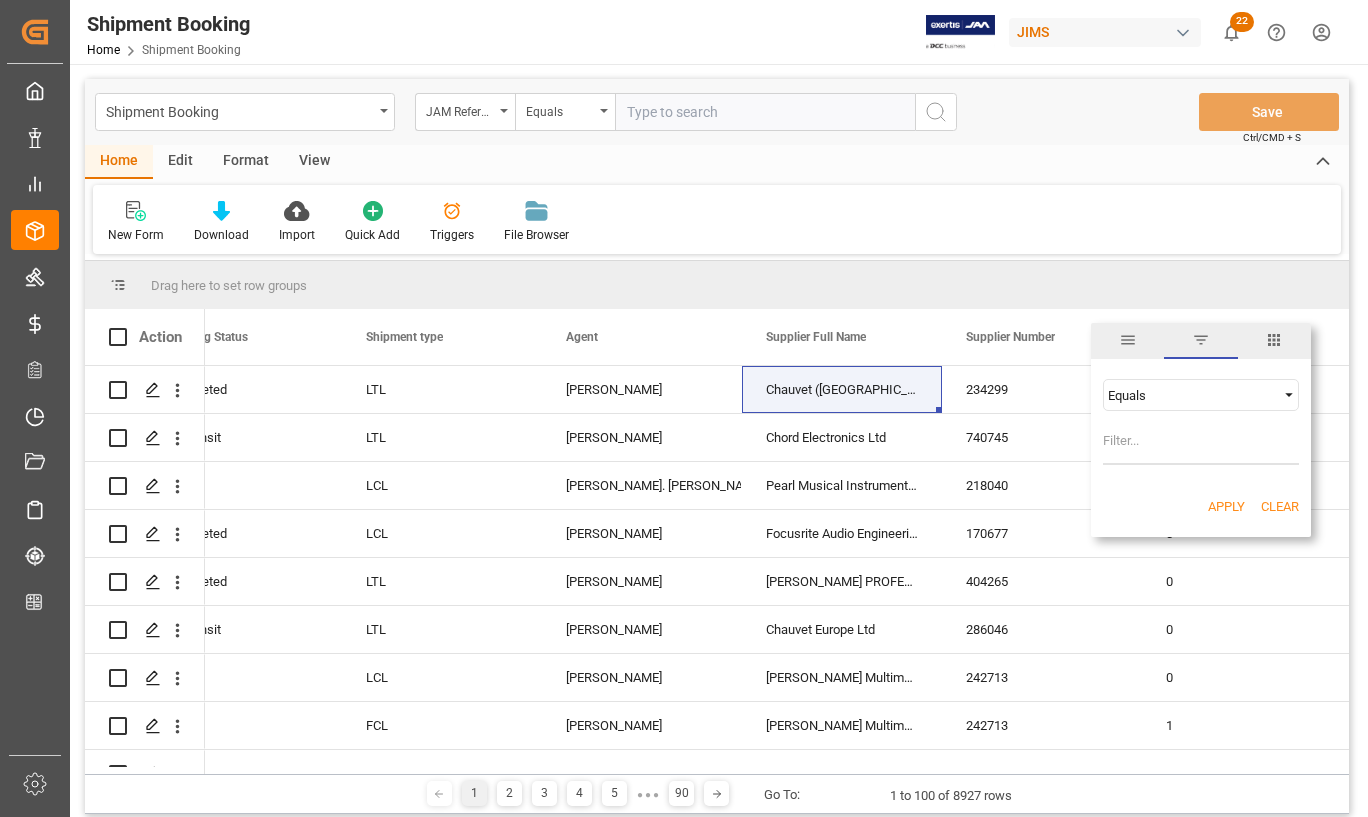 click at bounding box center [1201, 340] 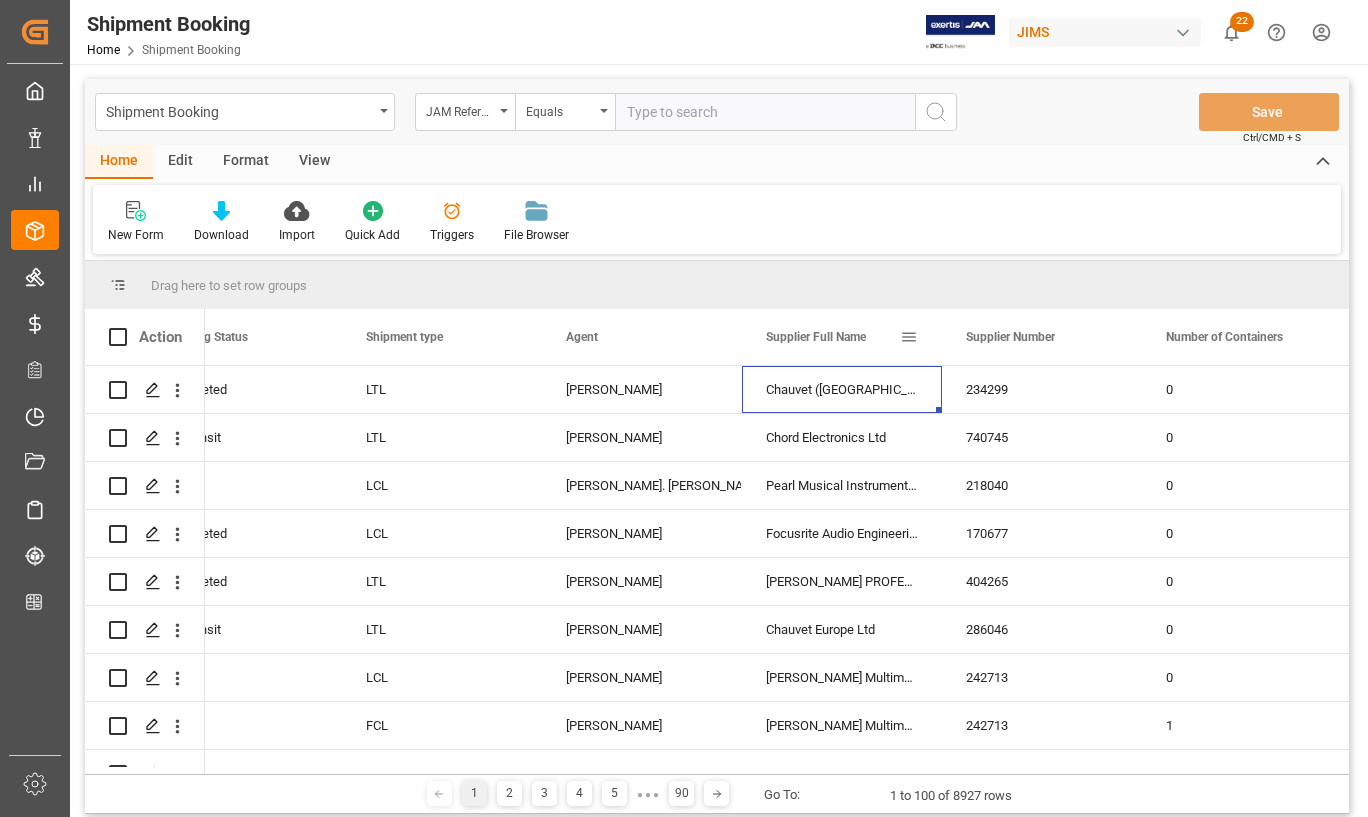 click at bounding box center (909, 337) 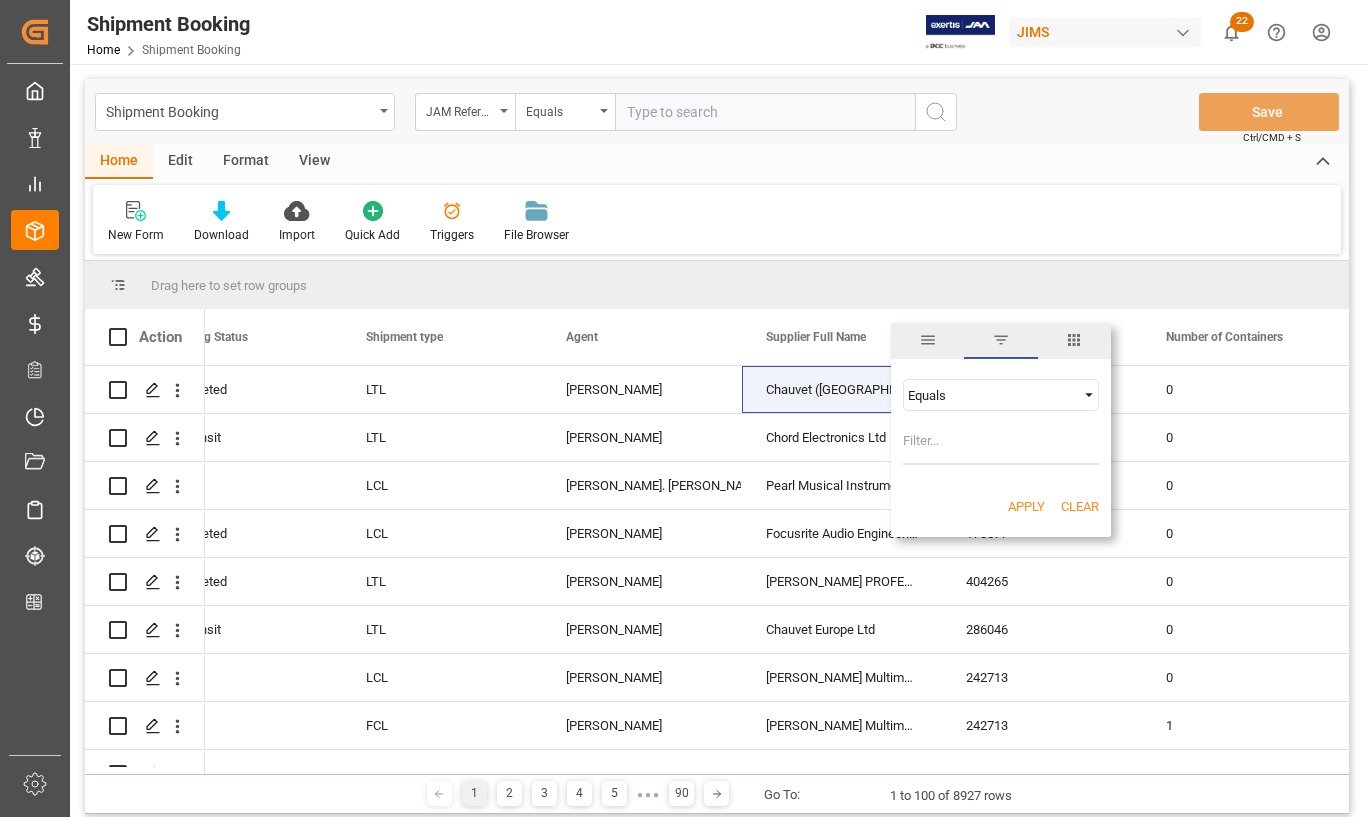 click on "Equals" at bounding box center [992, 395] 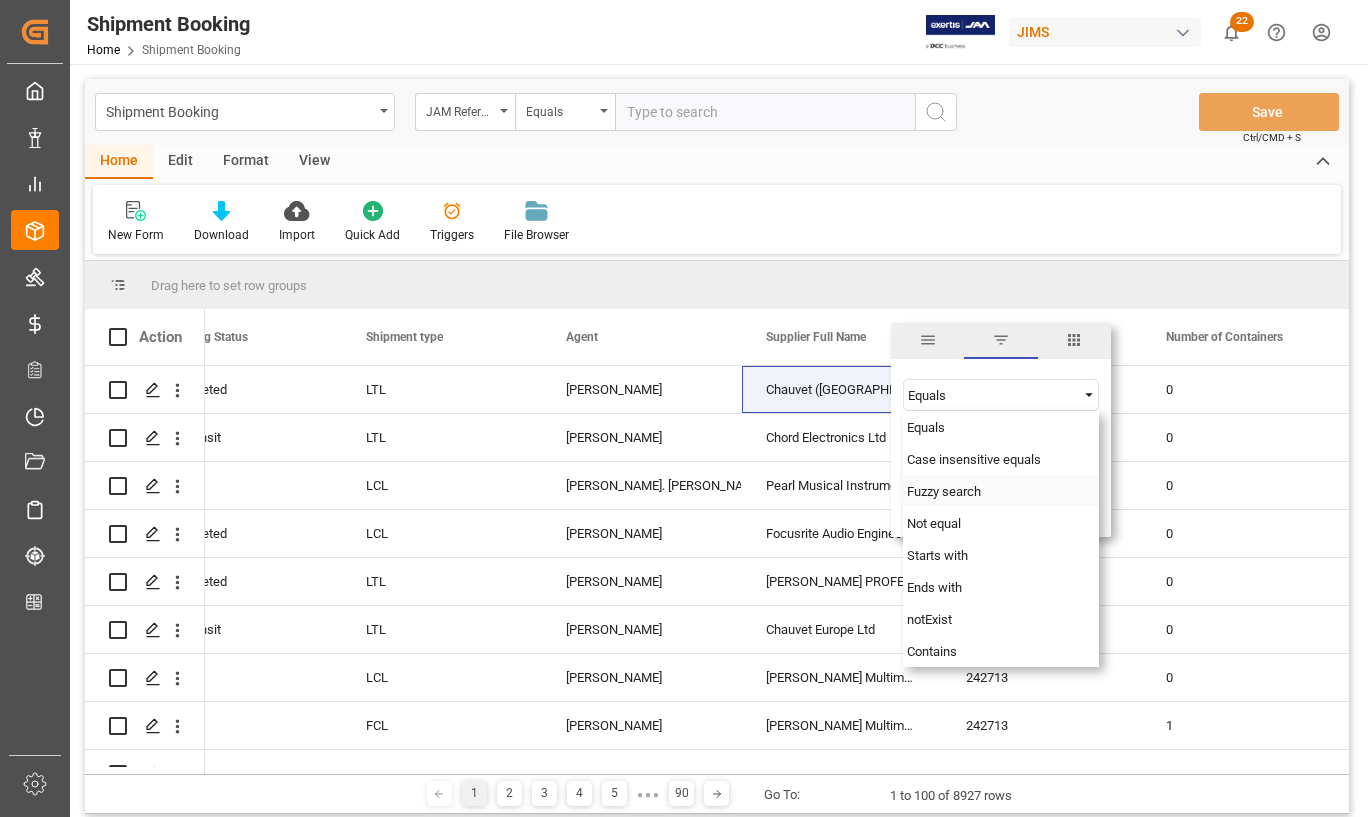 click on "Fuzzy search" at bounding box center [944, 491] 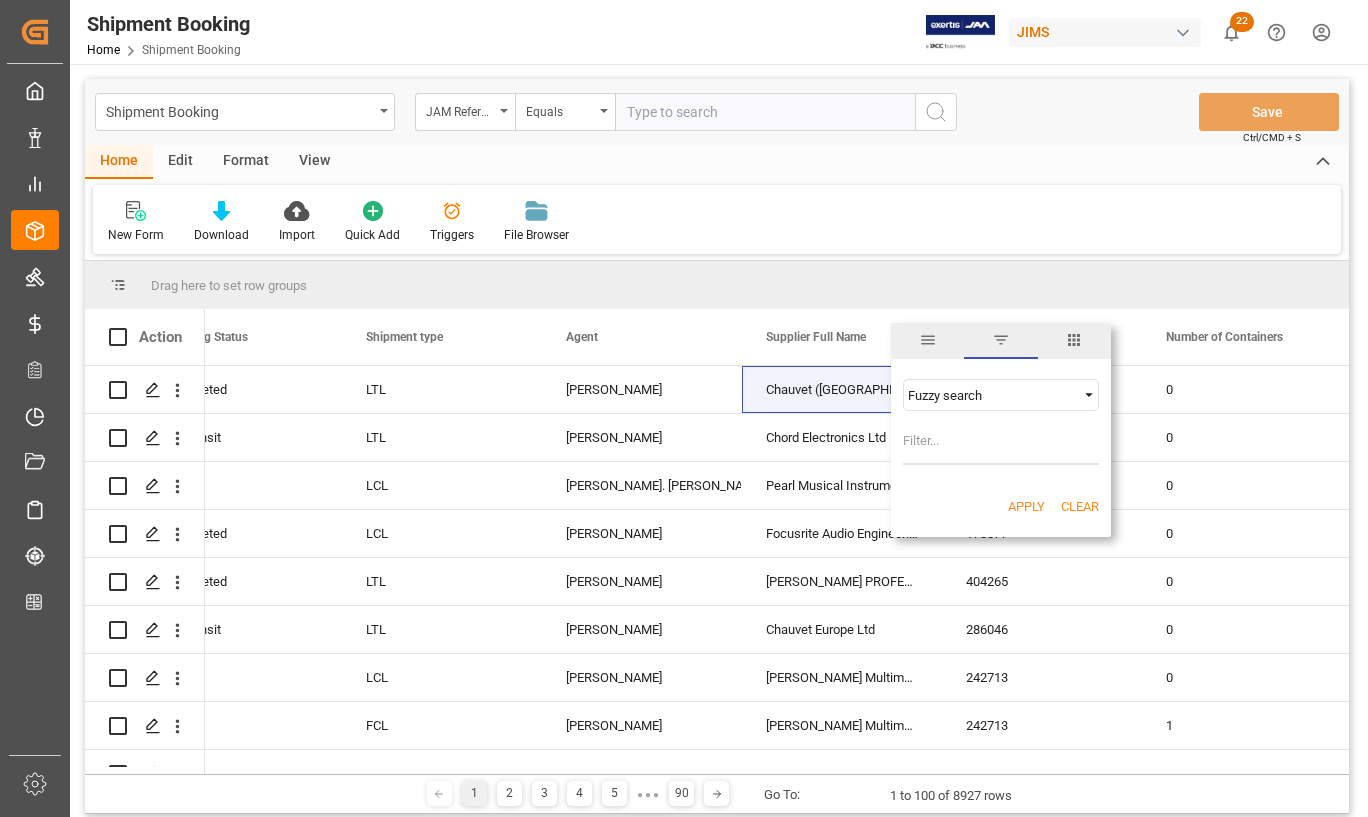 click at bounding box center [1001, 445] 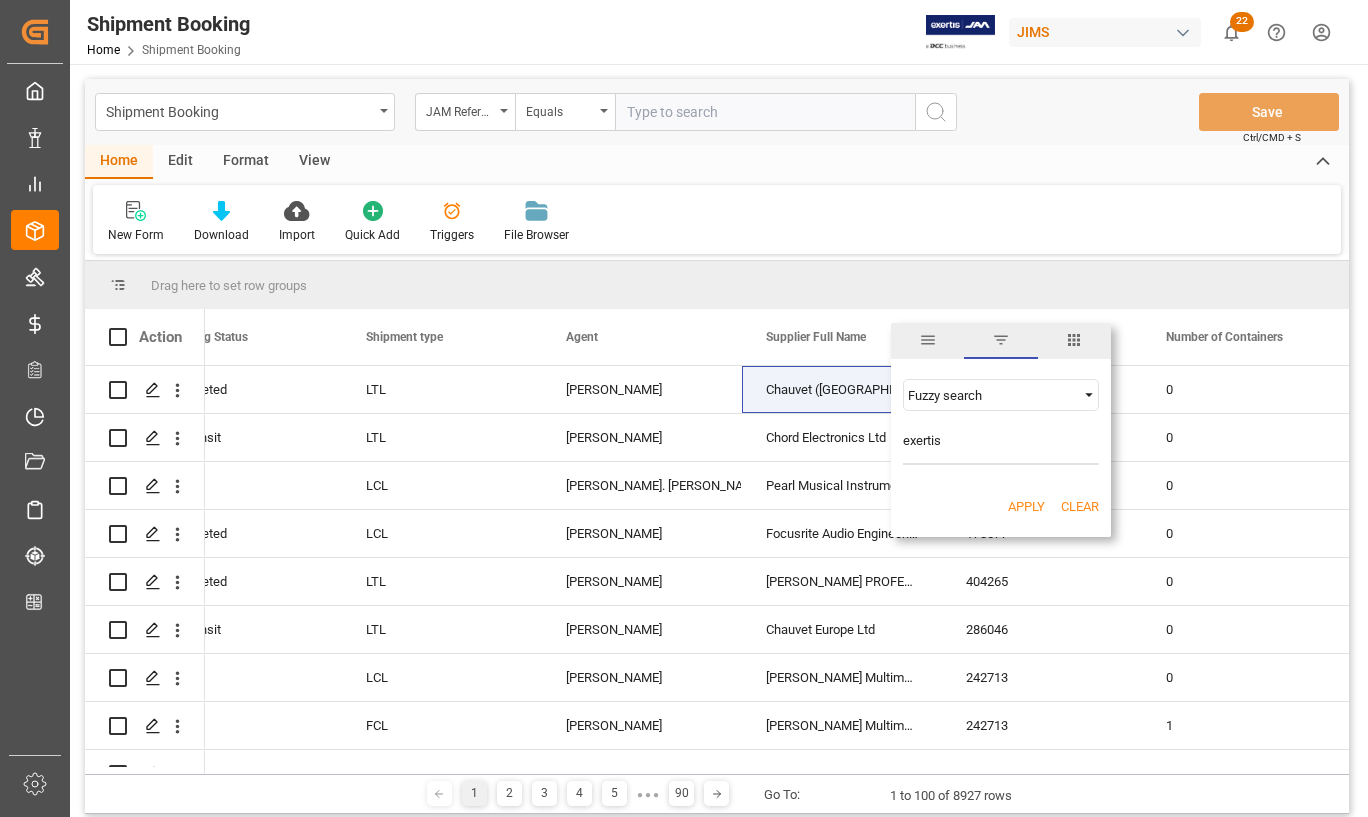 type on "exertis" 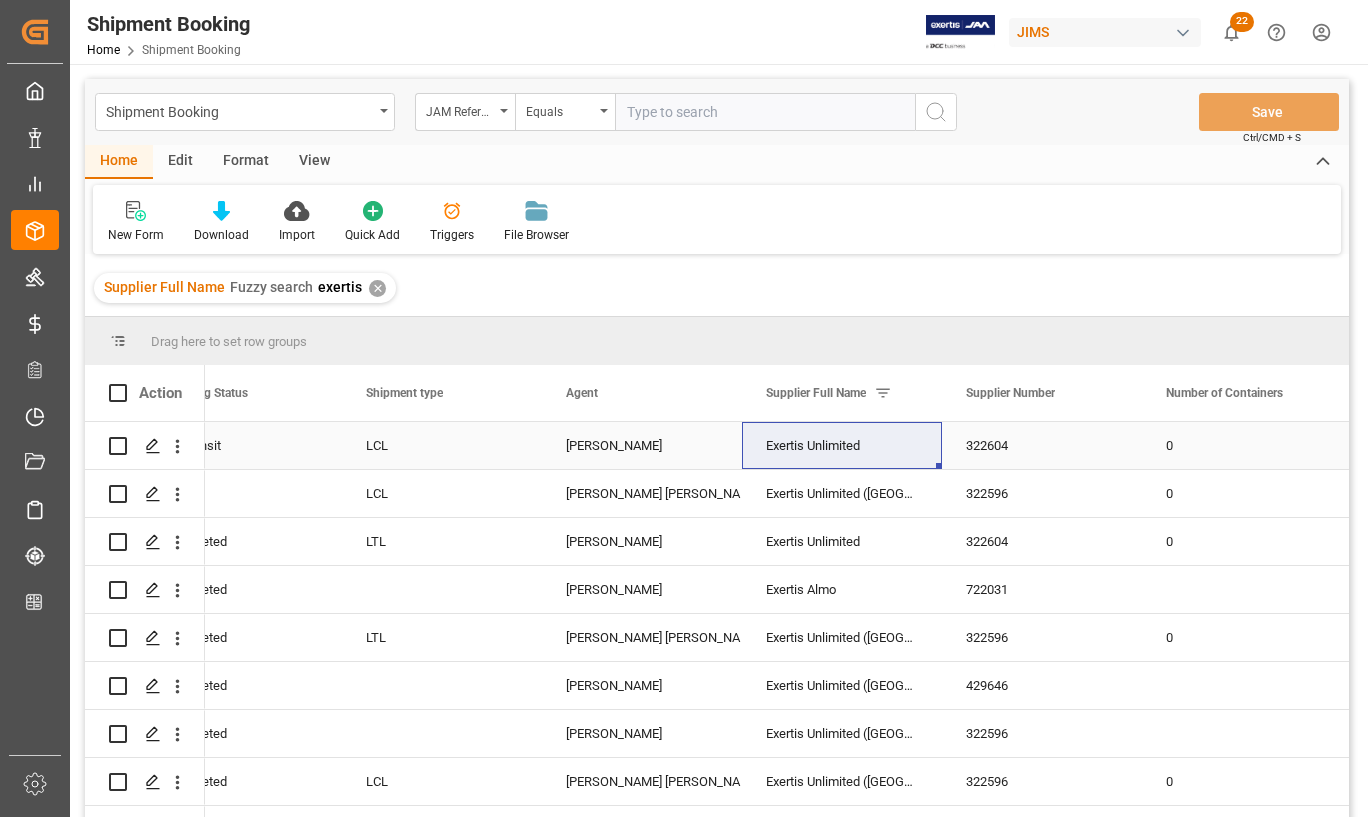 click on "[PERSON_NAME]" at bounding box center (642, 446) 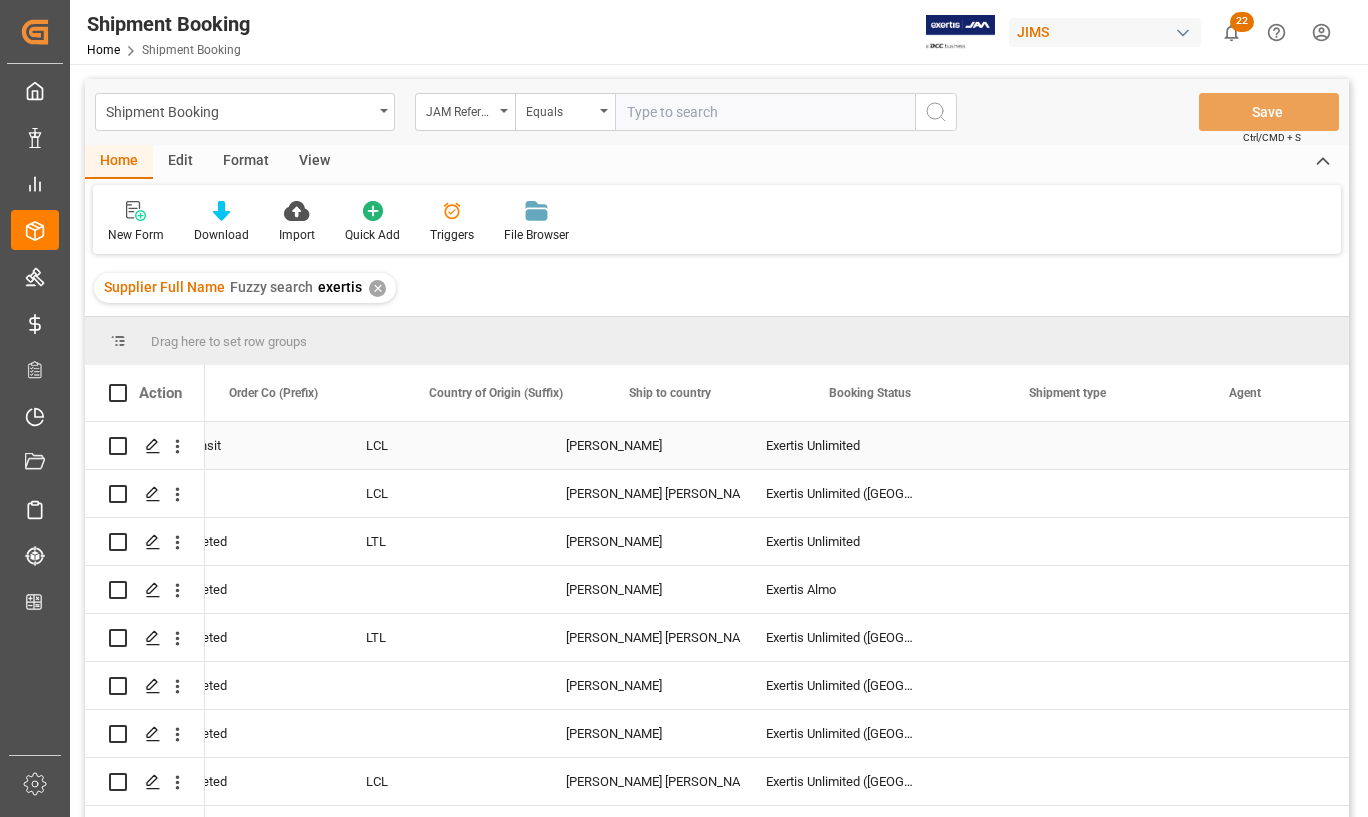 scroll, scrollTop: 0, scrollLeft: 0, axis: both 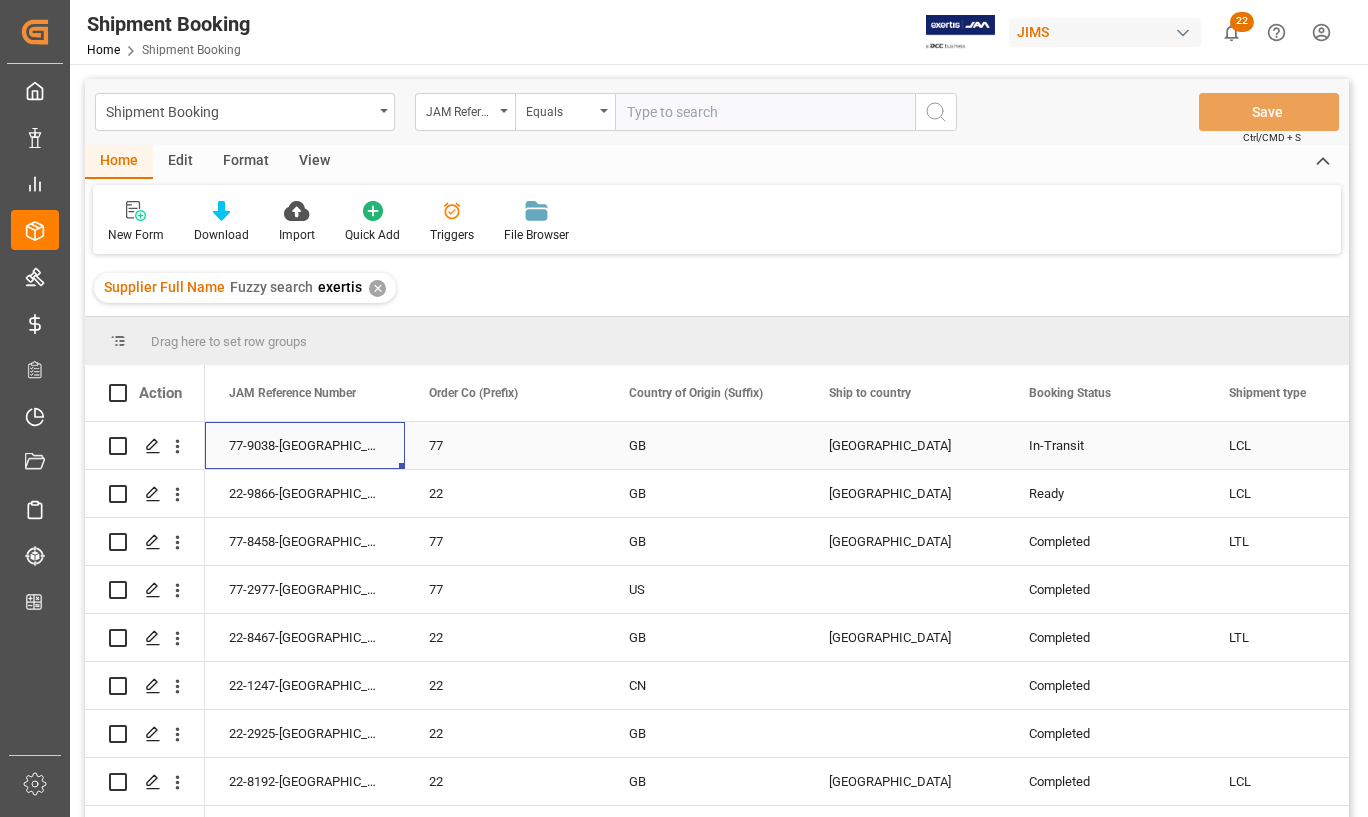 click on "77-9038-[GEOGRAPHIC_DATA]" at bounding box center [305, 445] 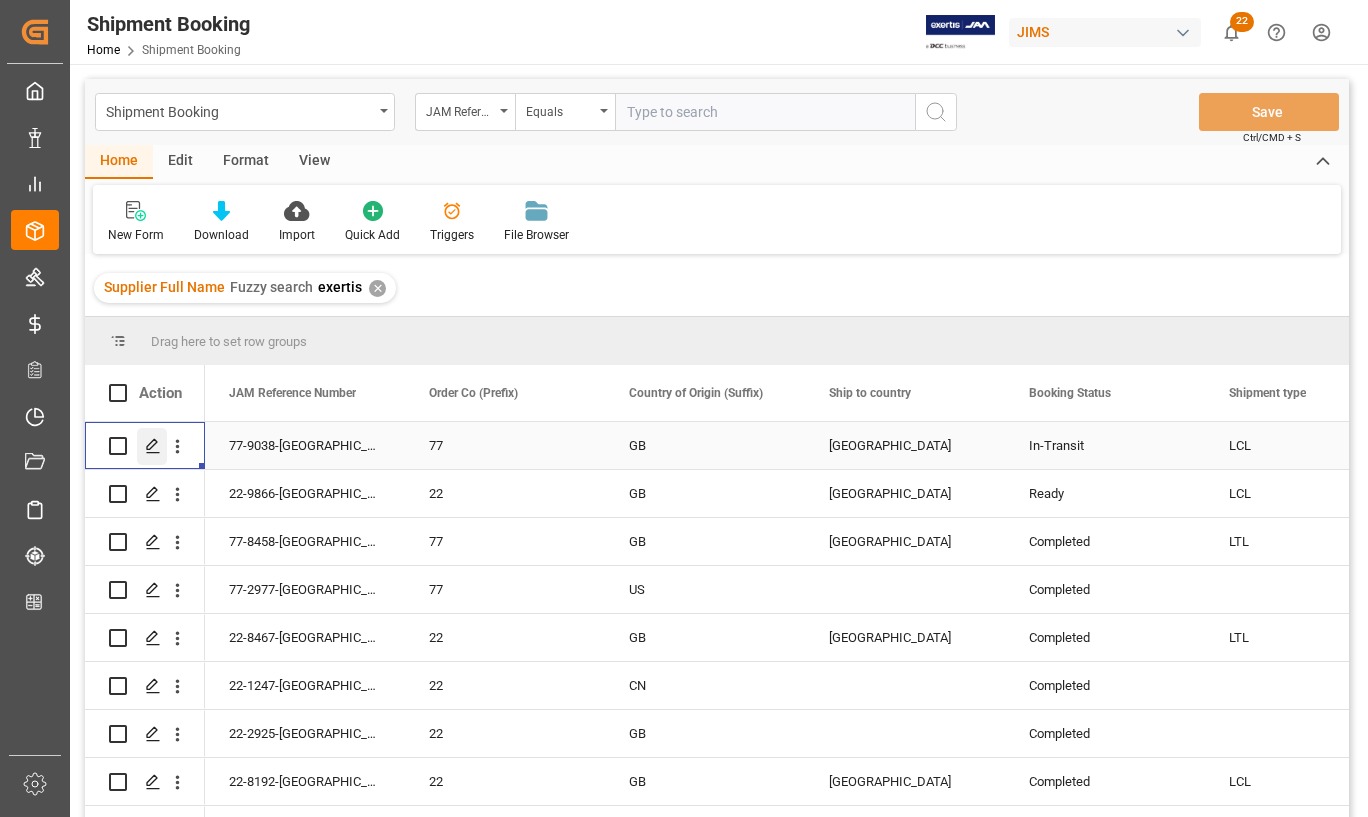 click 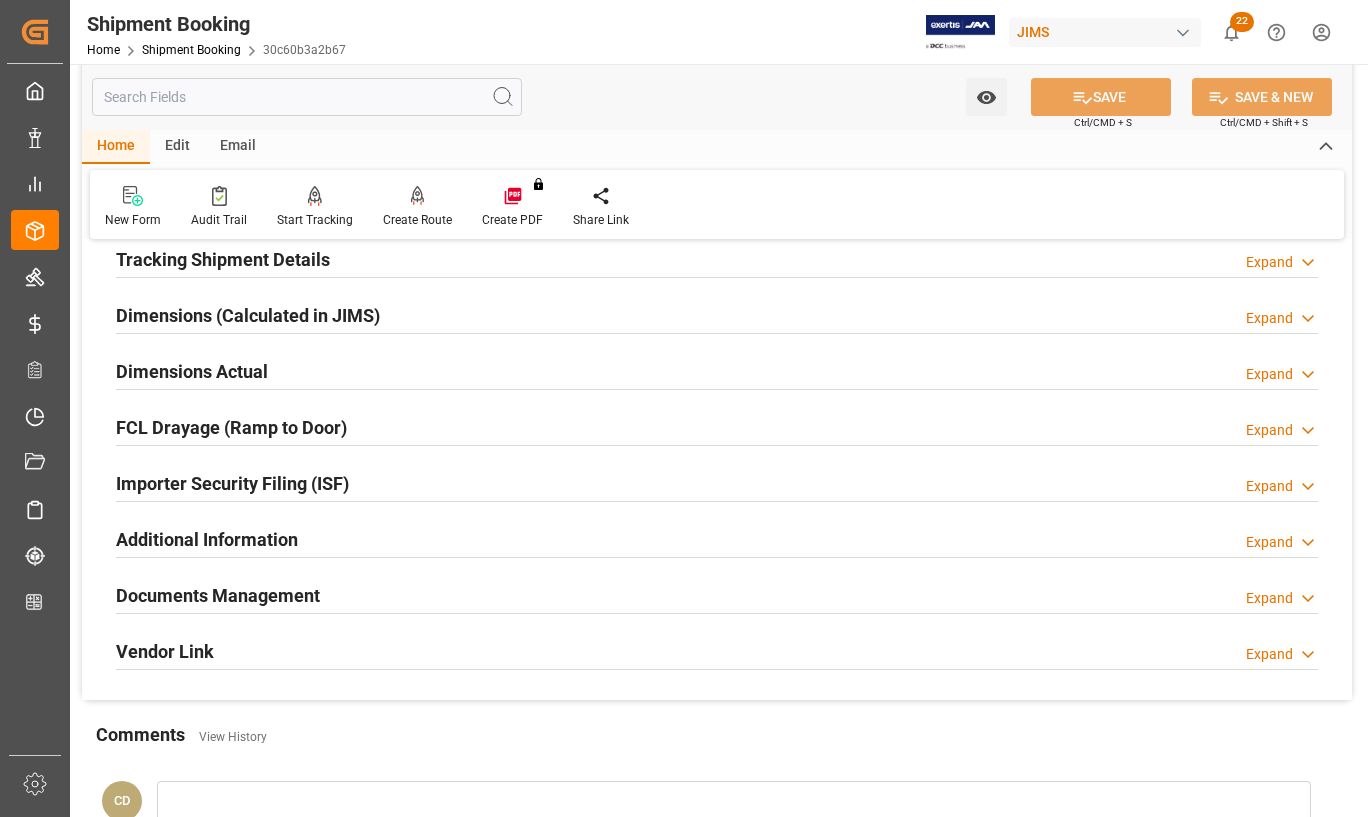 scroll, scrollTop: 500, scrollLeft: 0, axis: vertical 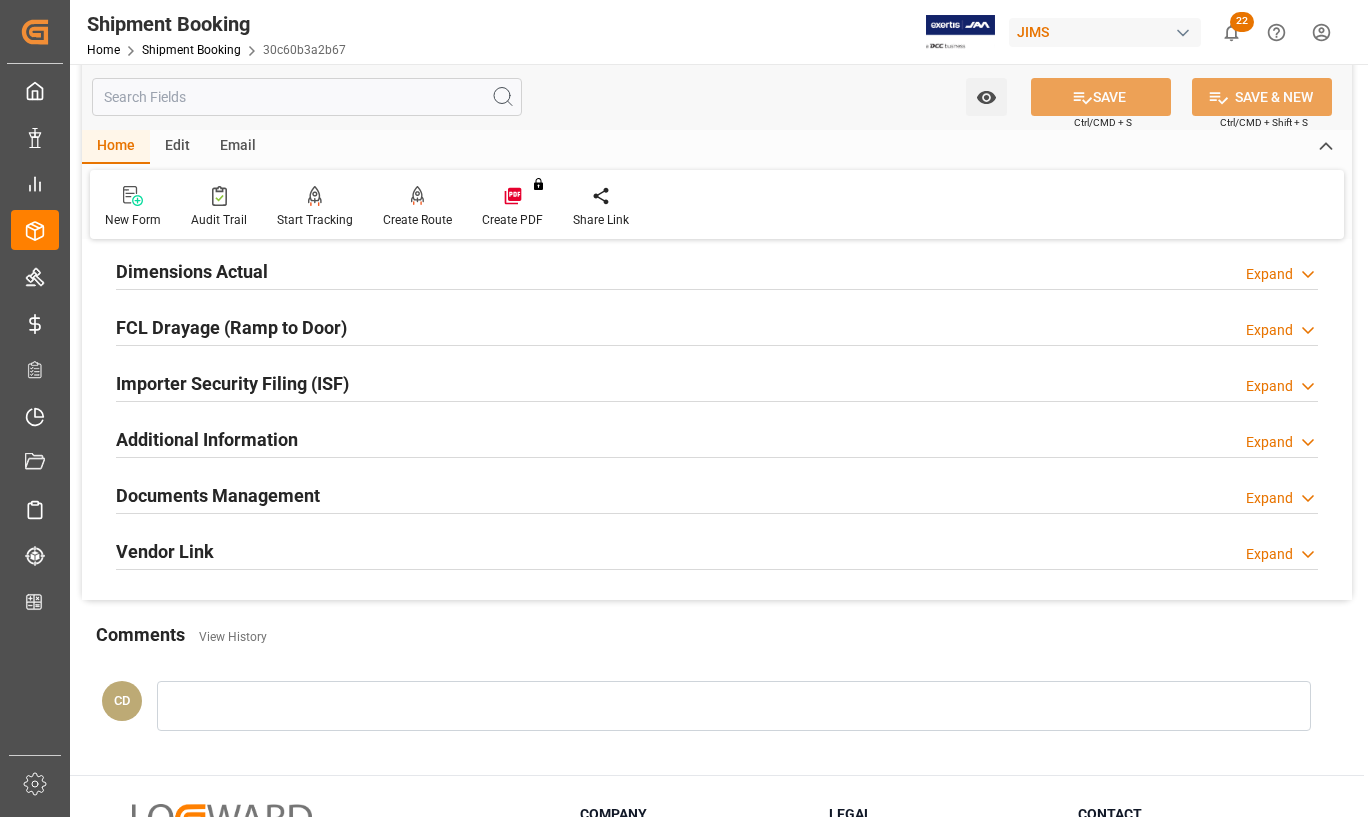 click on "Documents Management" at bounding box center (218, 495) 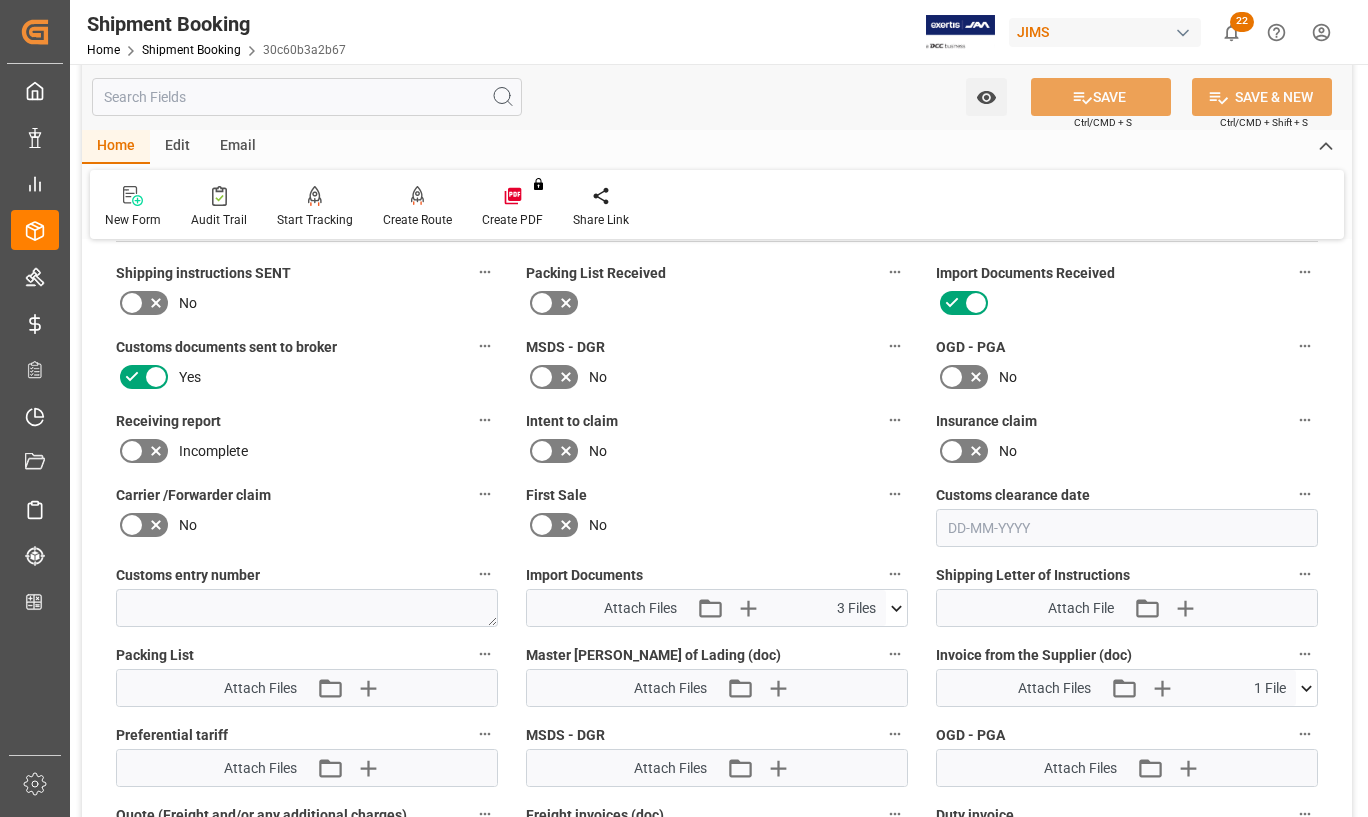 scroll, scrollTop: 800, scrollLeft: 0, axis: vertical 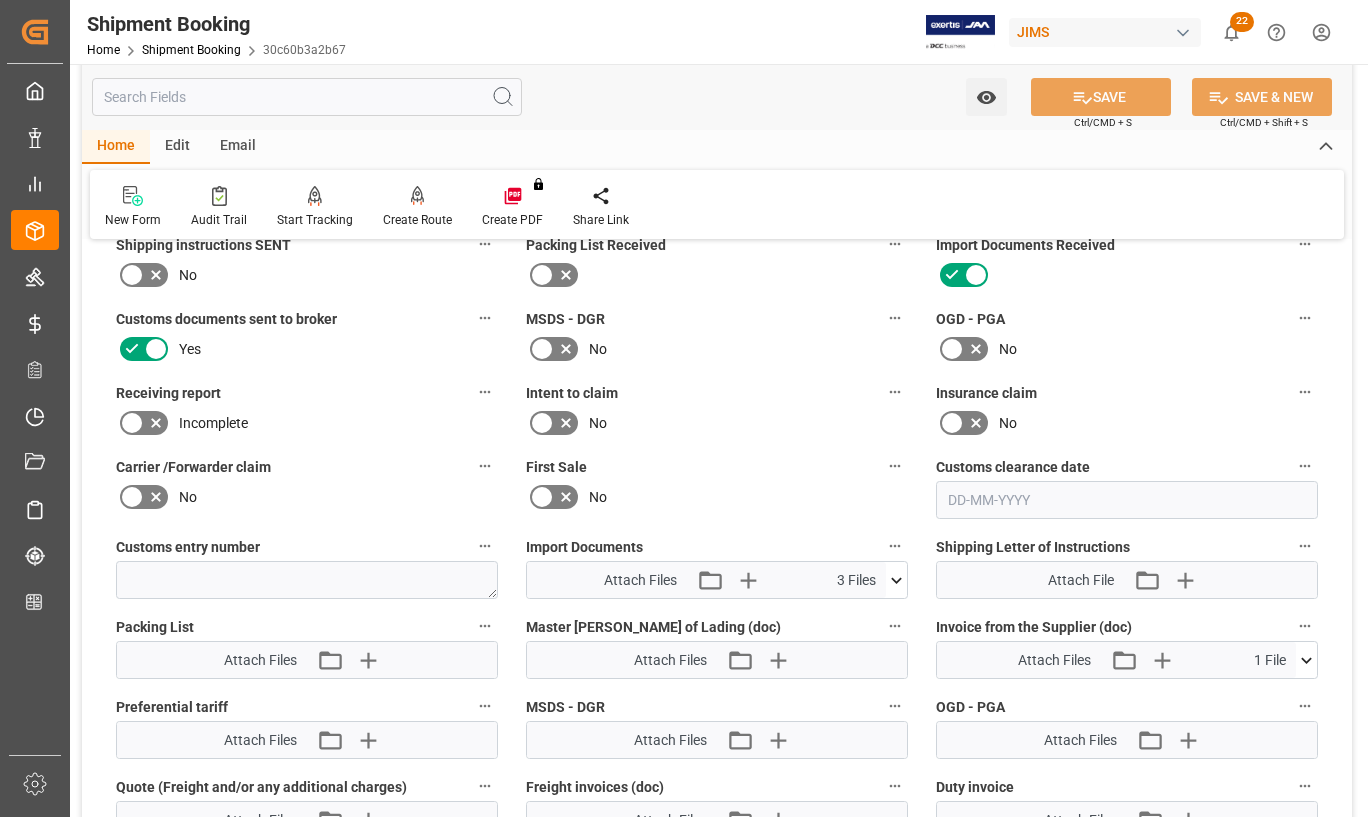 click 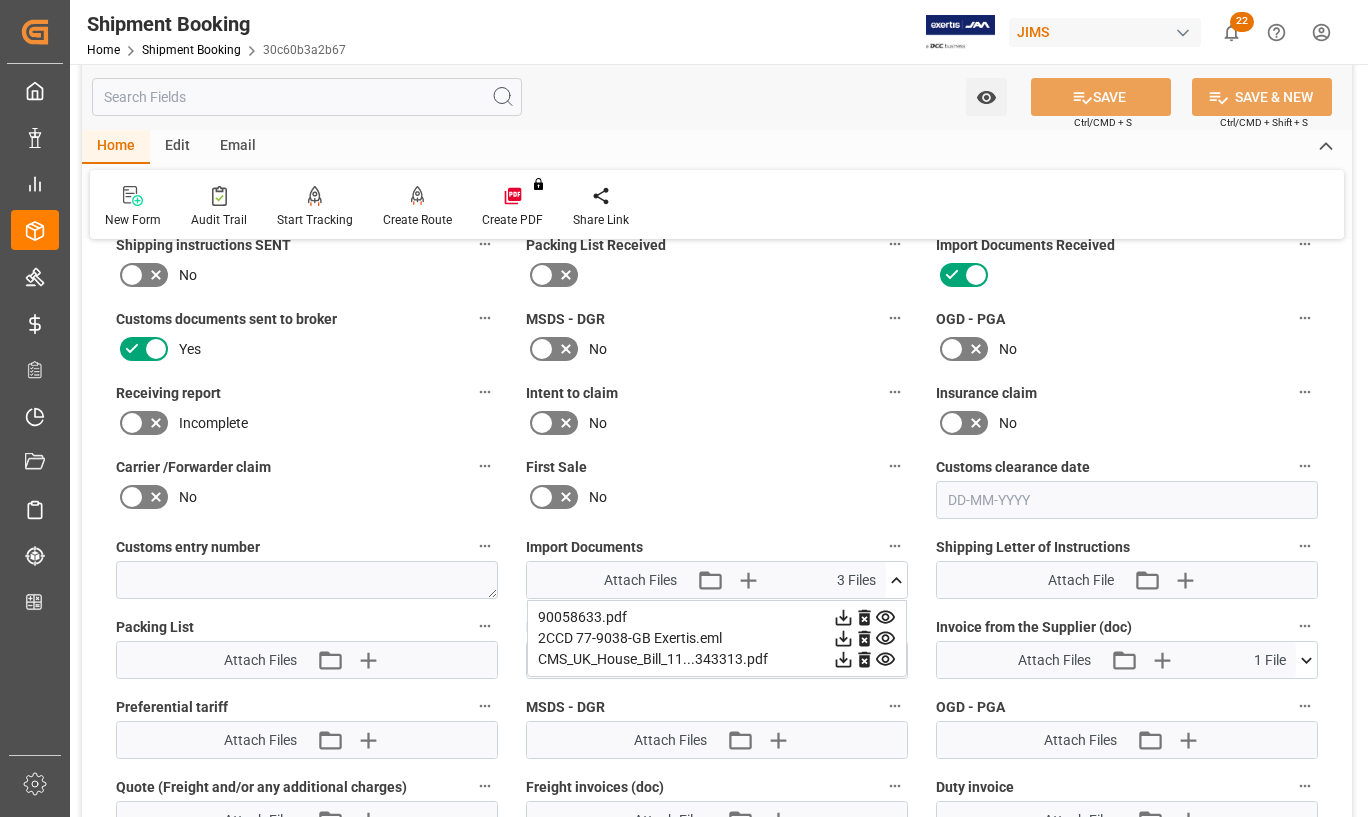 click 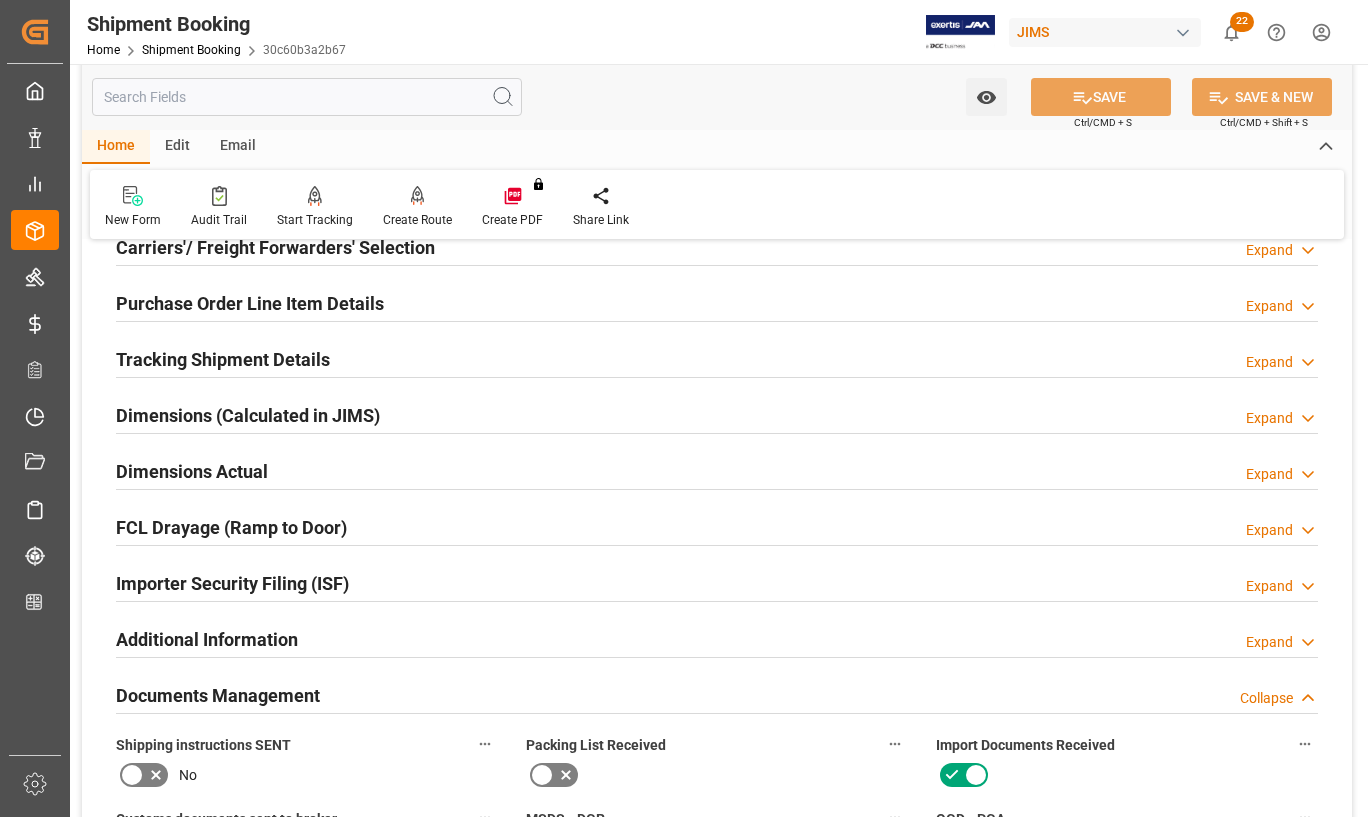 scroll, scrollTop: 0, scrollLeft: 0, axis: both 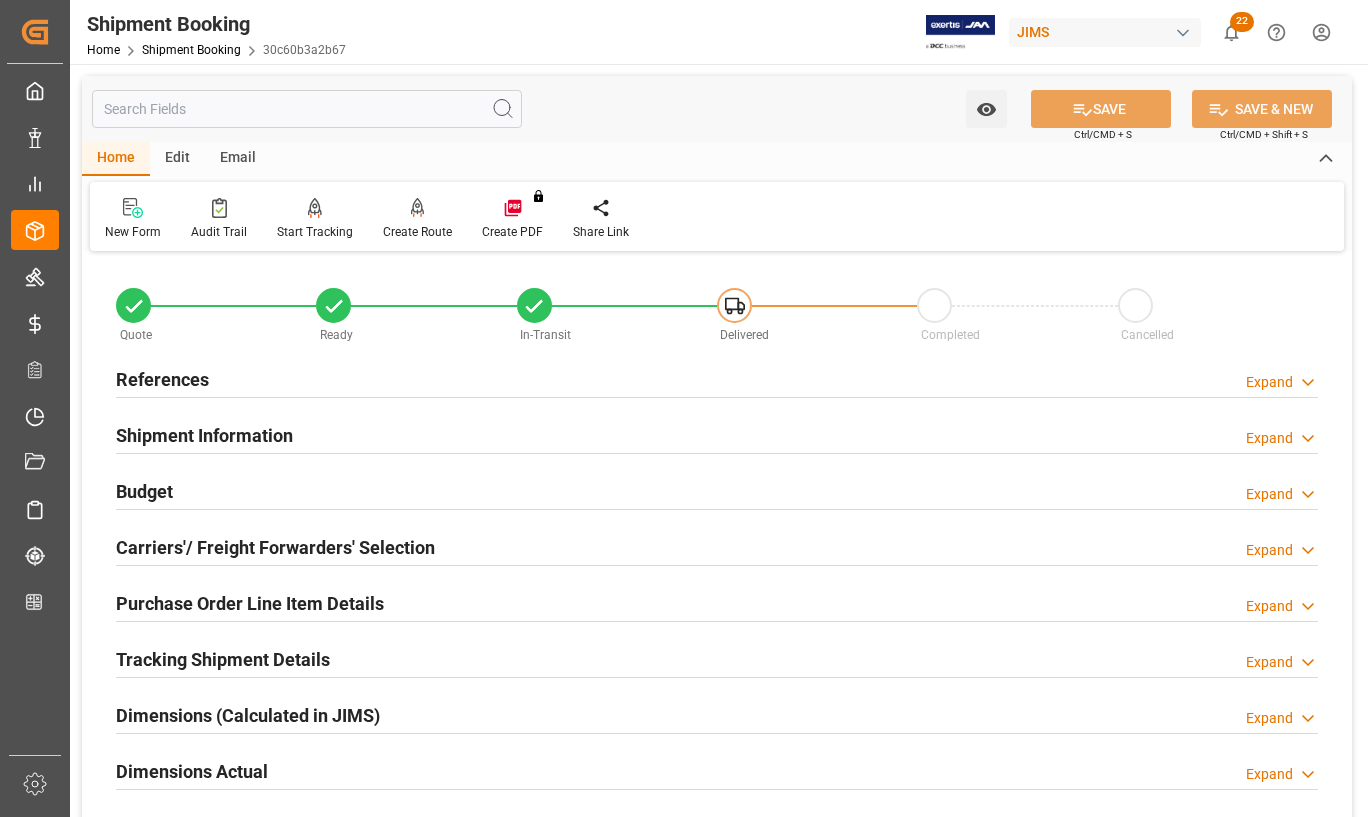 click on "References" at bounding box center [162, 379] 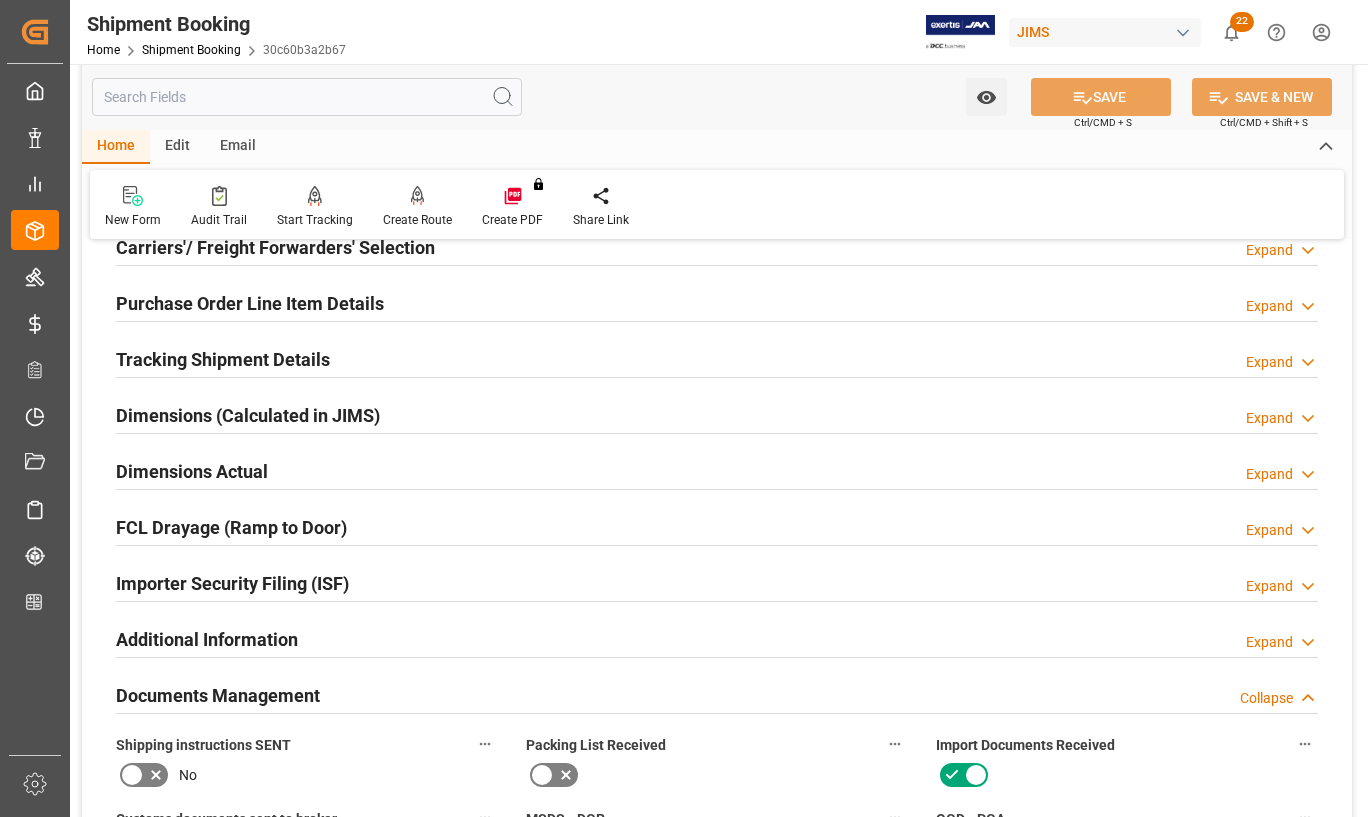 scroll, scrollTop: 800, scrollLeft: 0, axis: vertical 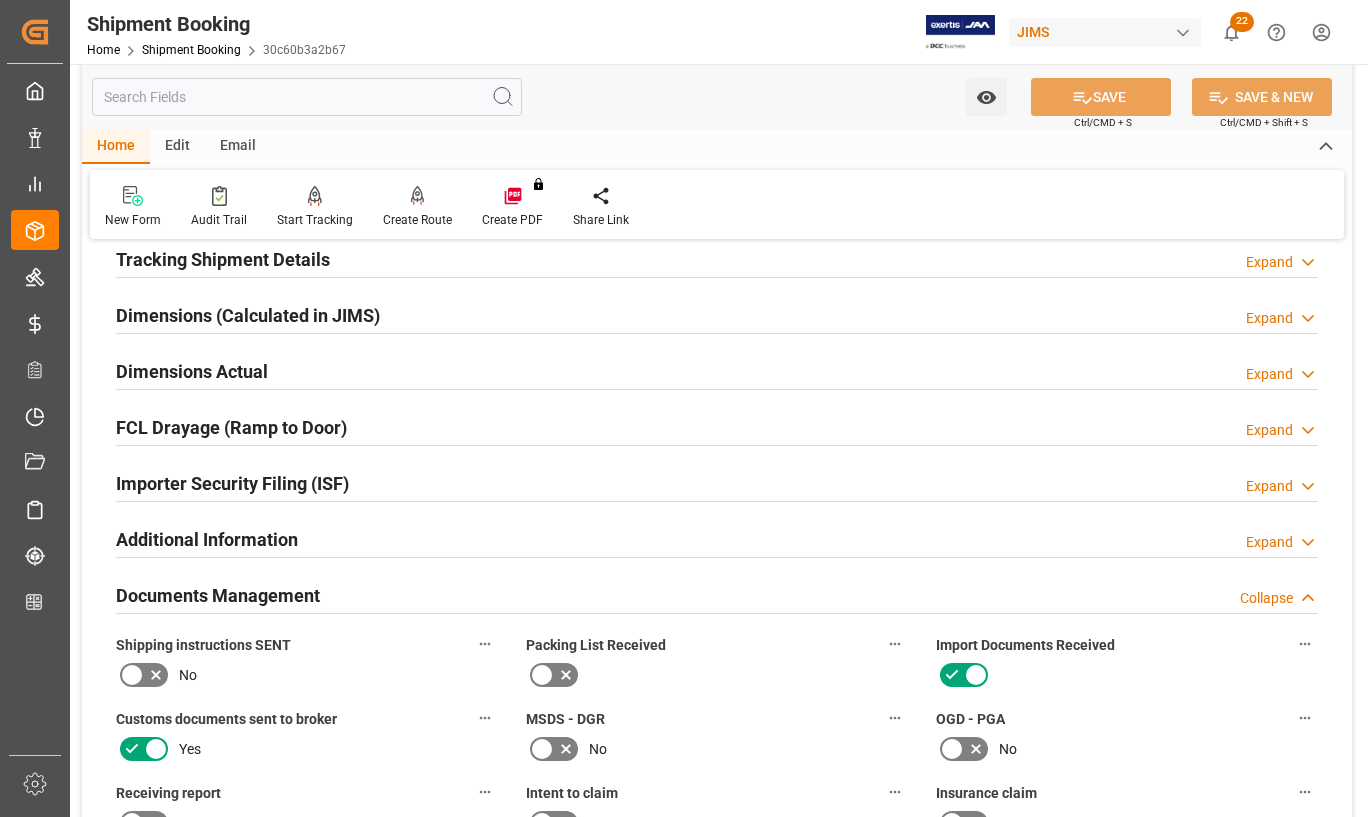 click on "Documents Management" at bounding box center (218, 595) 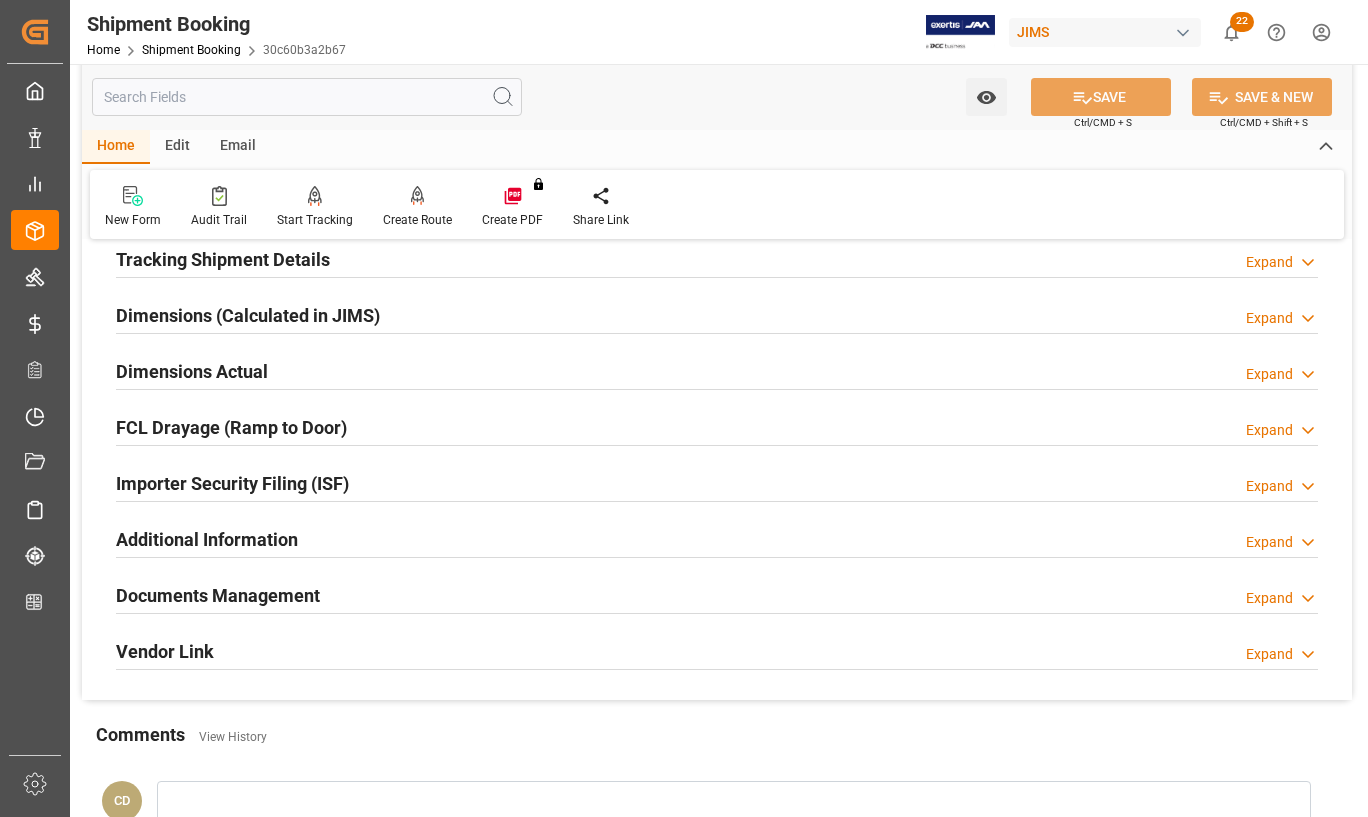 click on "Documents Management" at bounding box center [218, 595] 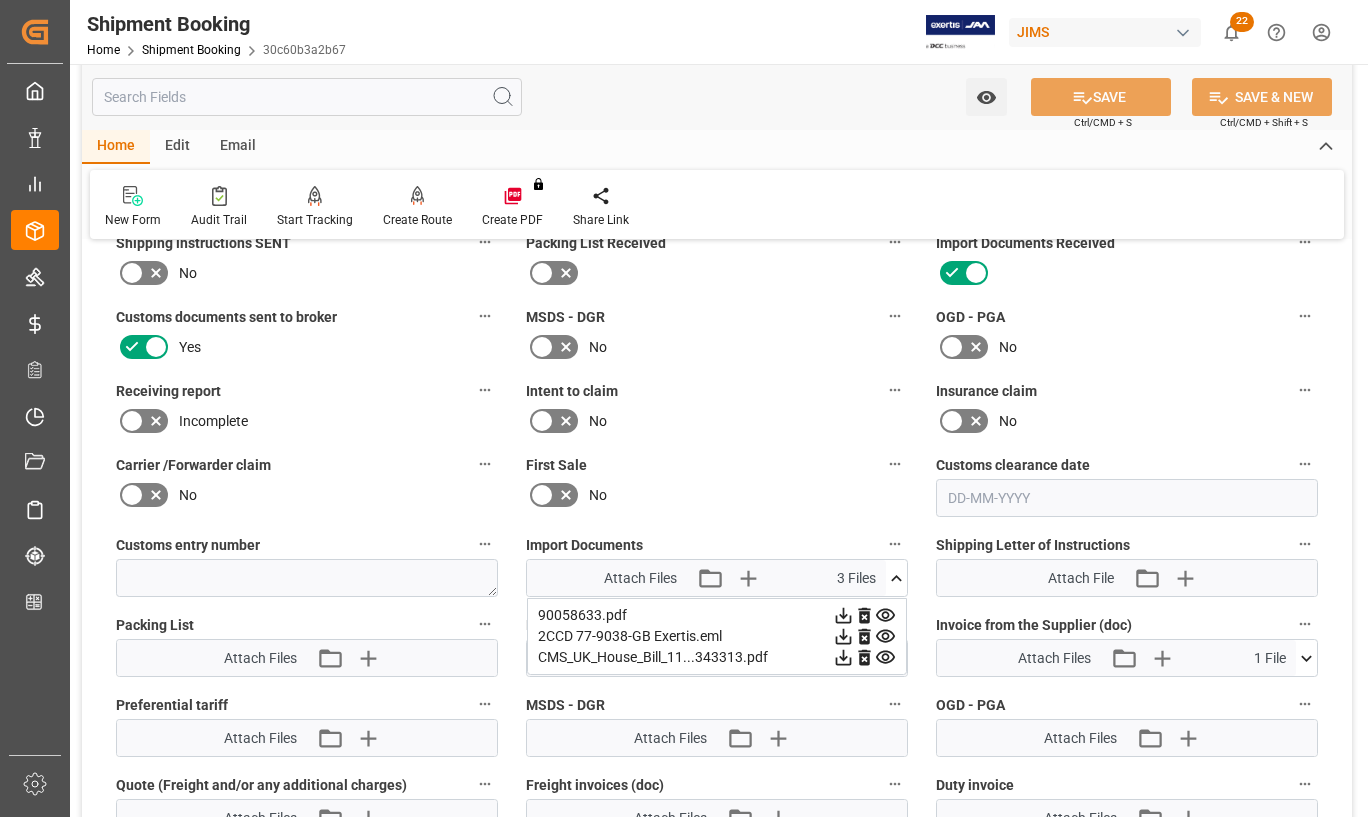 scroll, scrollTop: 1300, scrollLeft: 0, axis: vertical 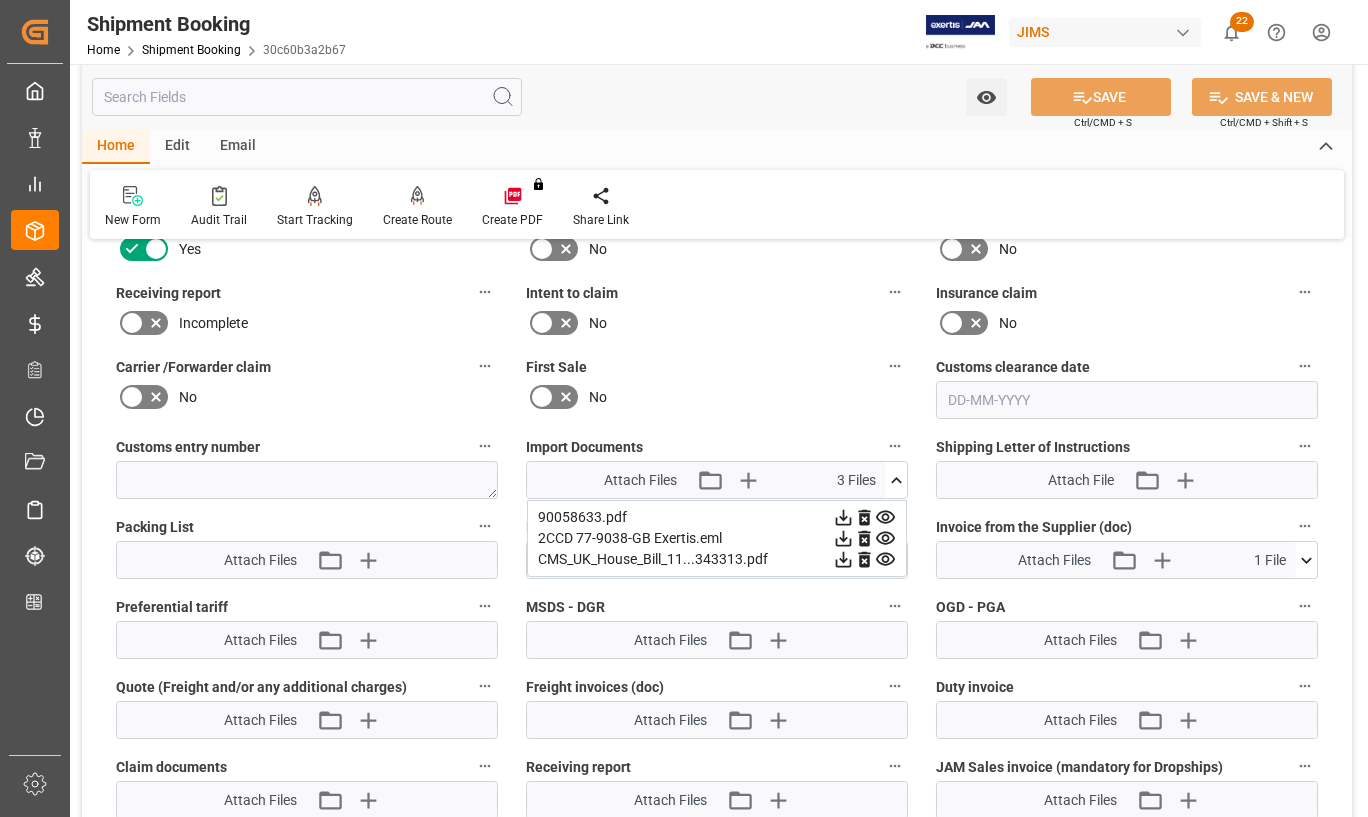 click on "2CCD 77-9038-GB Exertis.eml" at bounding box center (717, 538) 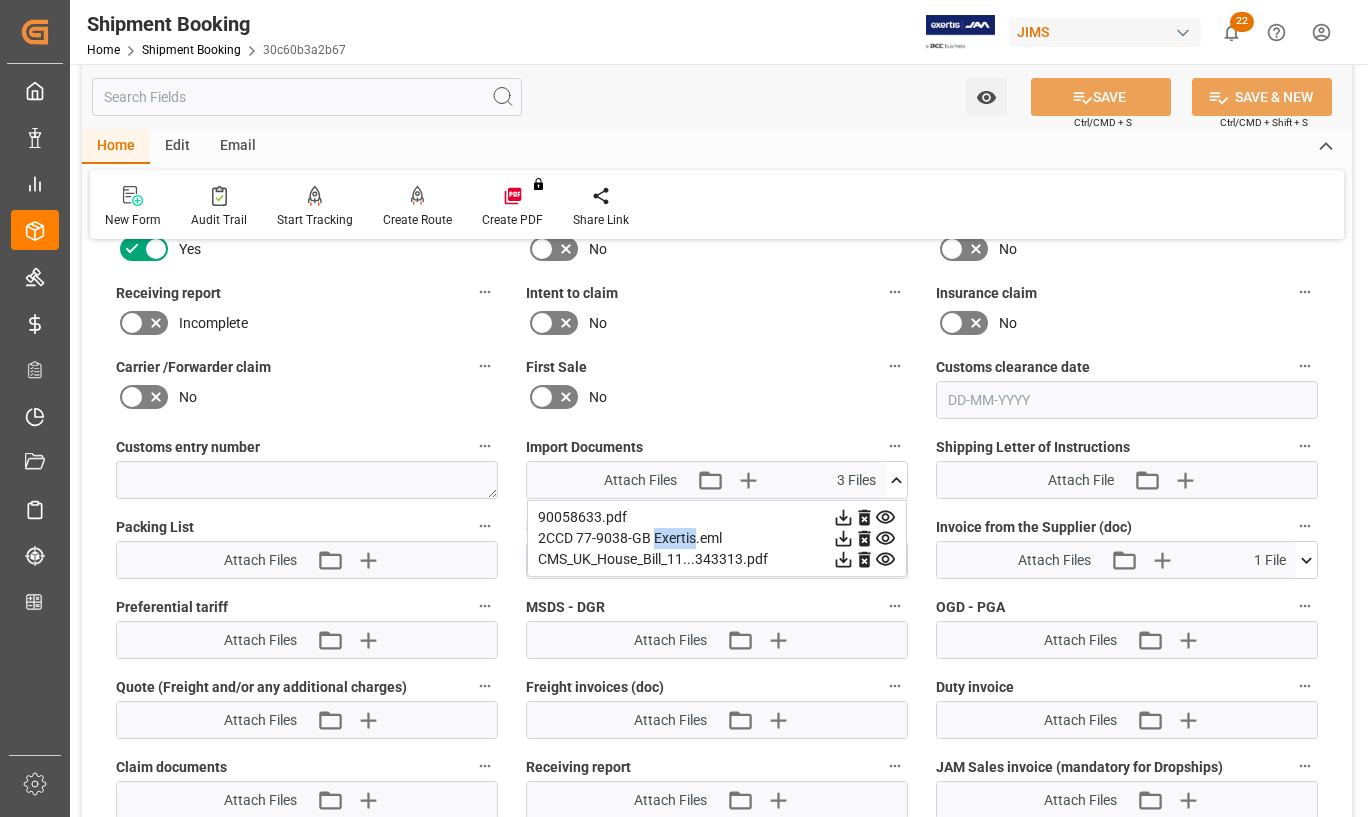 click on "2CCD 77-9038-GB Exertis.eml" at bounding box center [717, 538] 